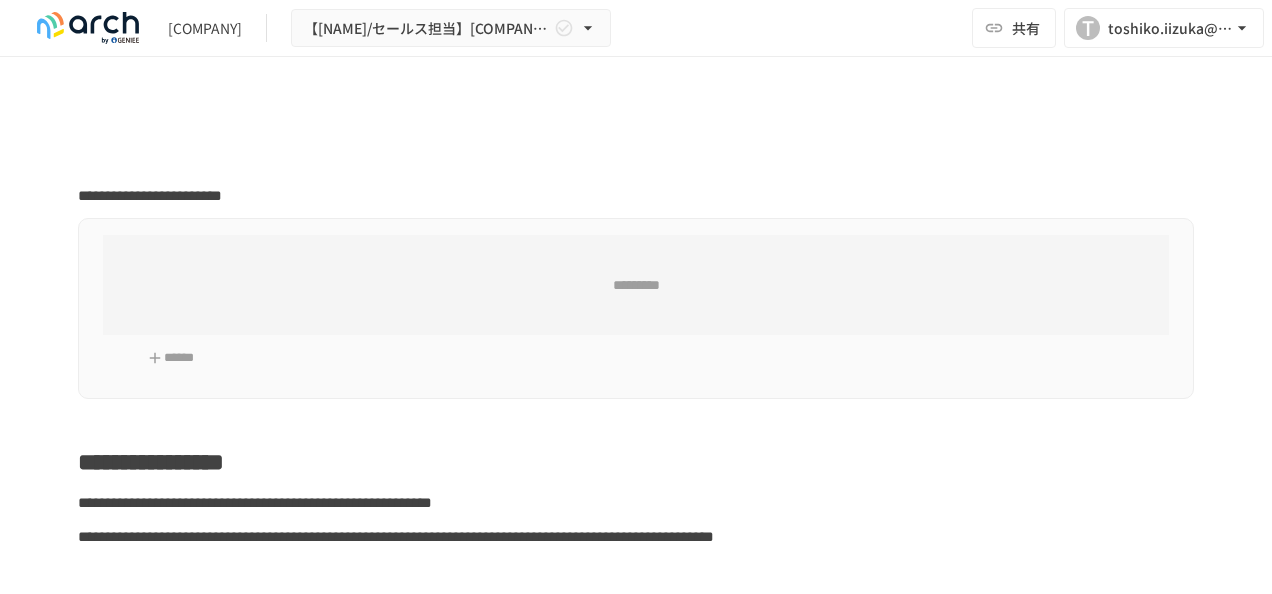 scroll, scrollTop: 0, scrollLeft: 0, axis: both 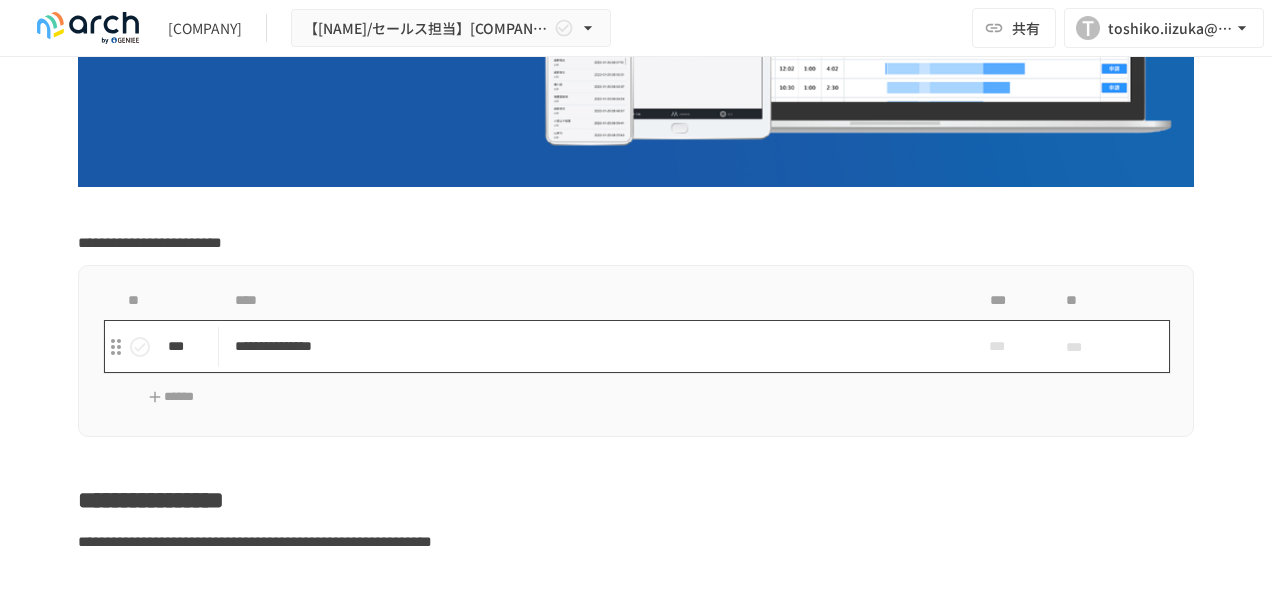click on "**********" at bounding box center (594, 346) 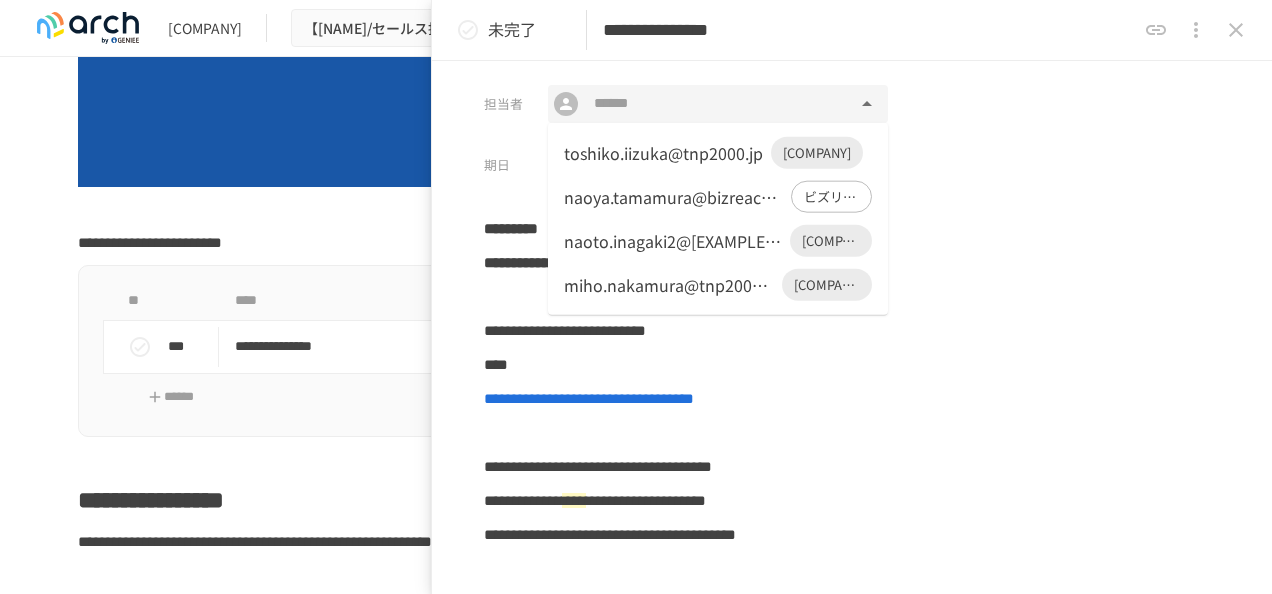 click at bounding box center [717, 104] 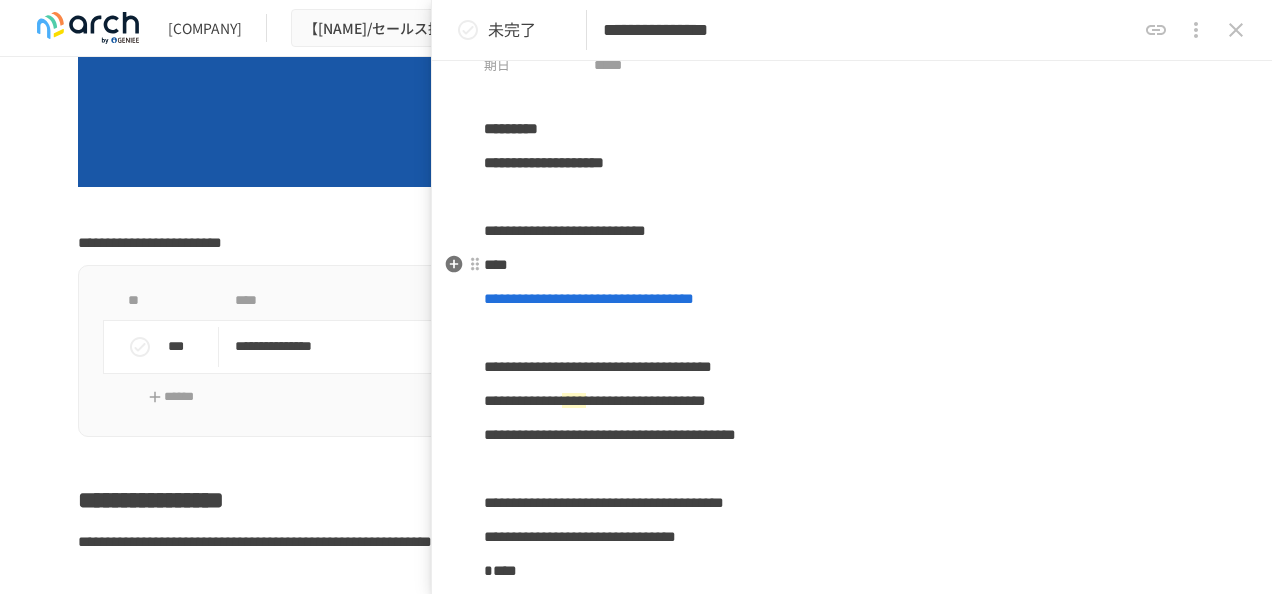 scroll, scrollTop: 0, scrollLeft: 0, axis: both 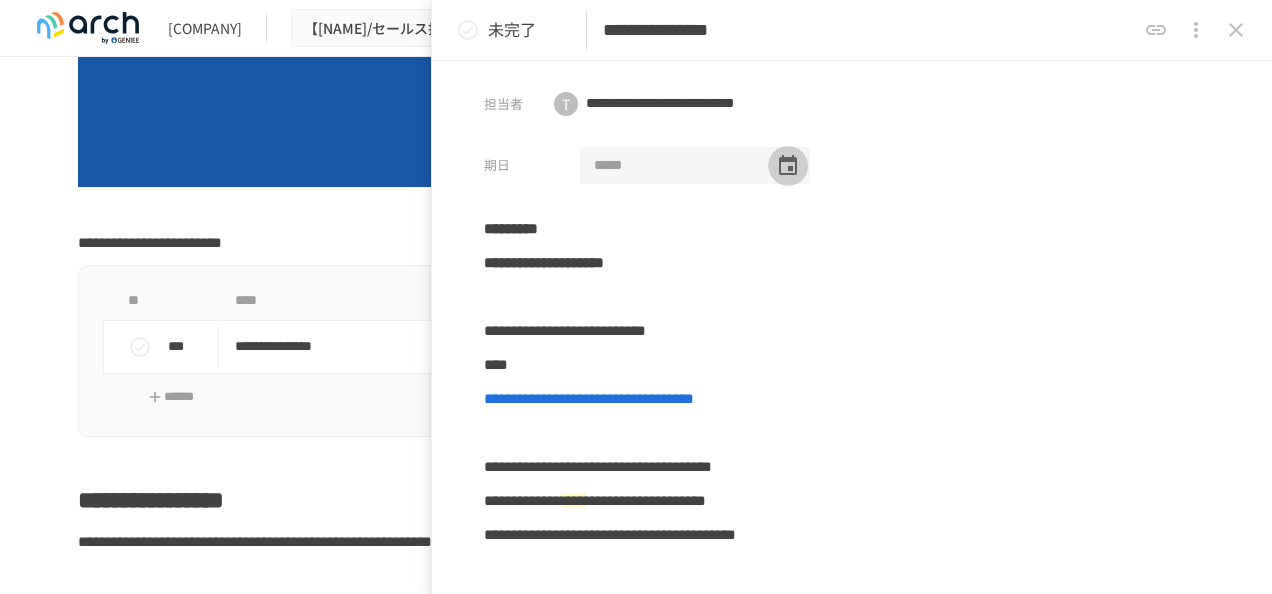 click 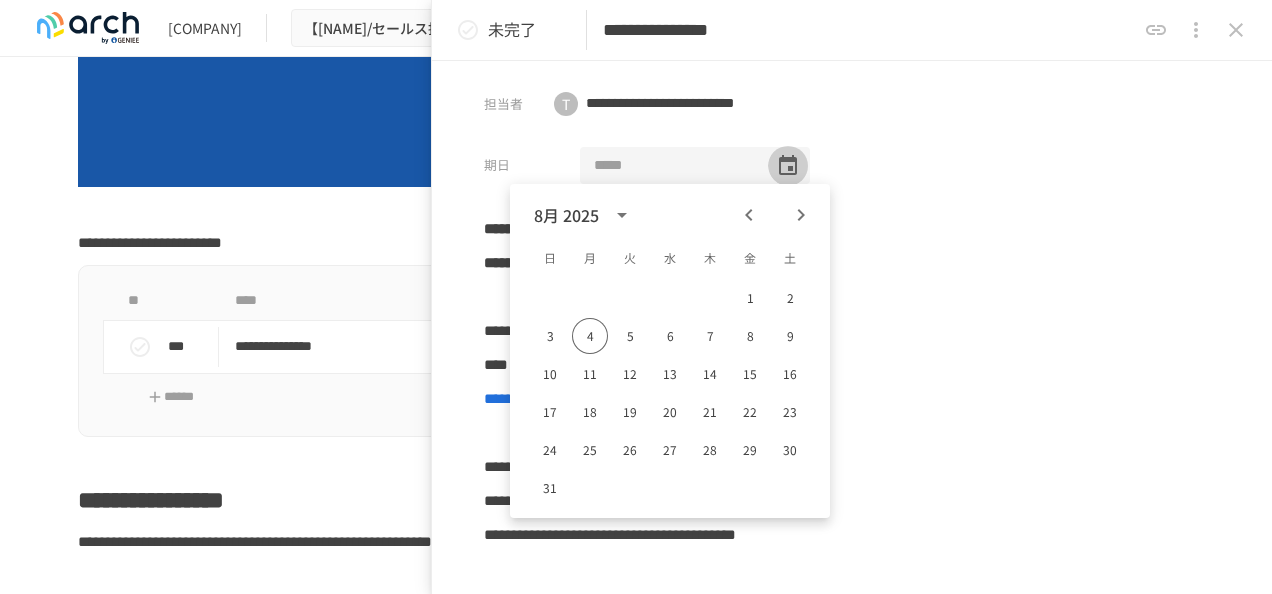 click 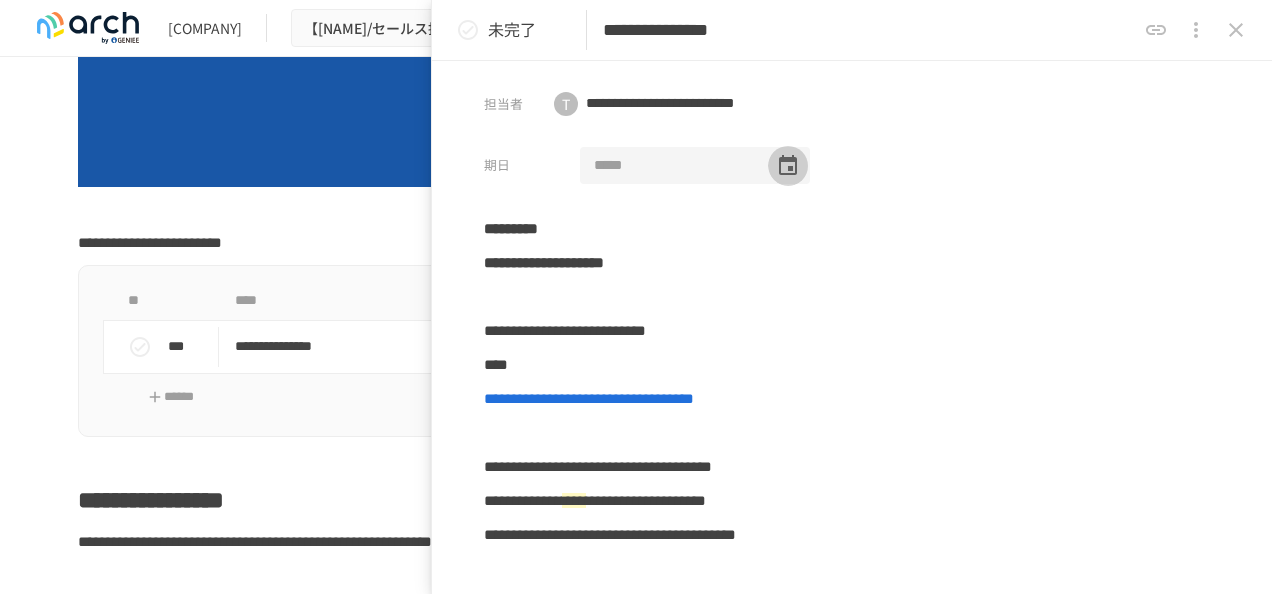 click 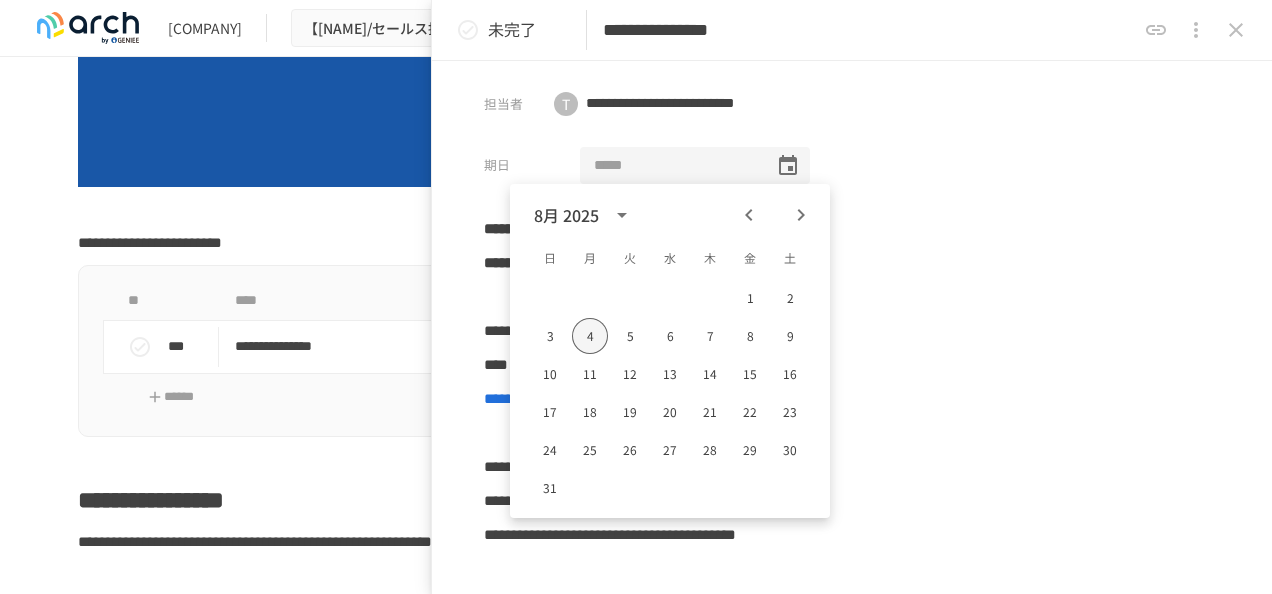 click on "4" at bounding box center [590, 336] 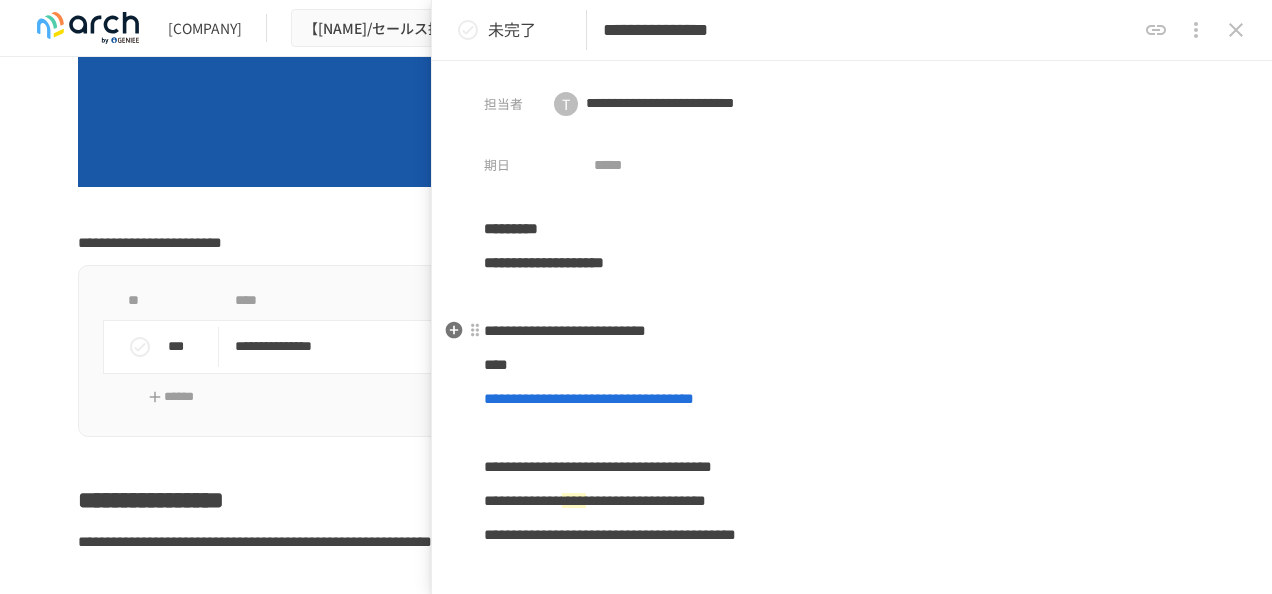 type on "**********" 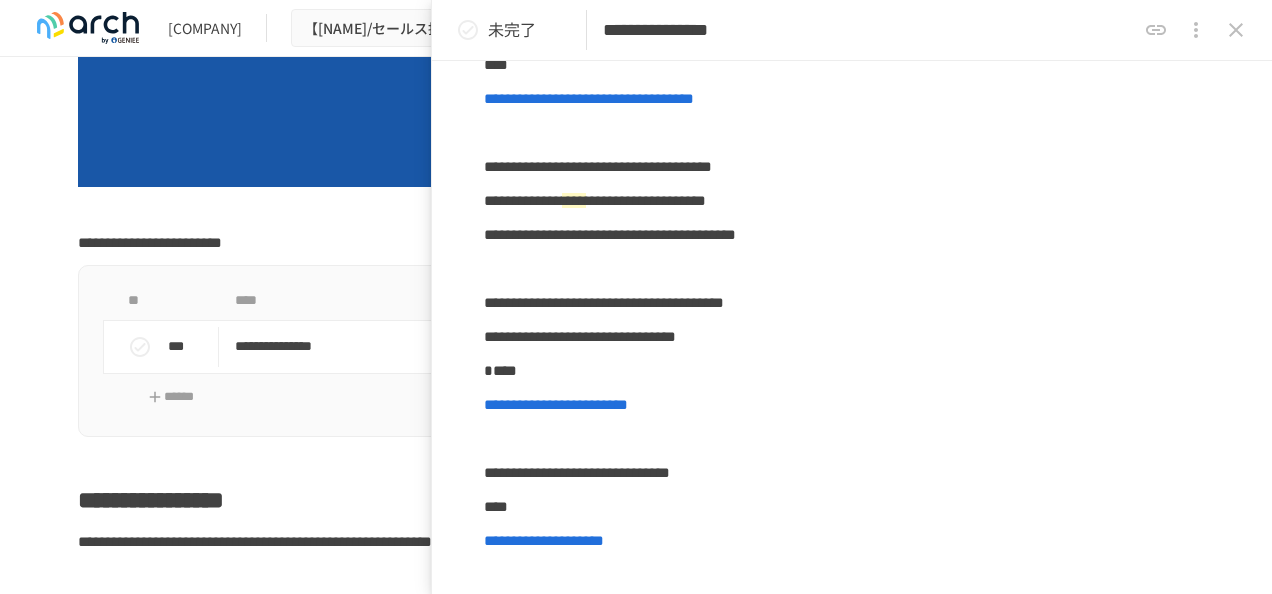 scroll, scrollTop: 602, scrollLeft: 0, axis: vertical 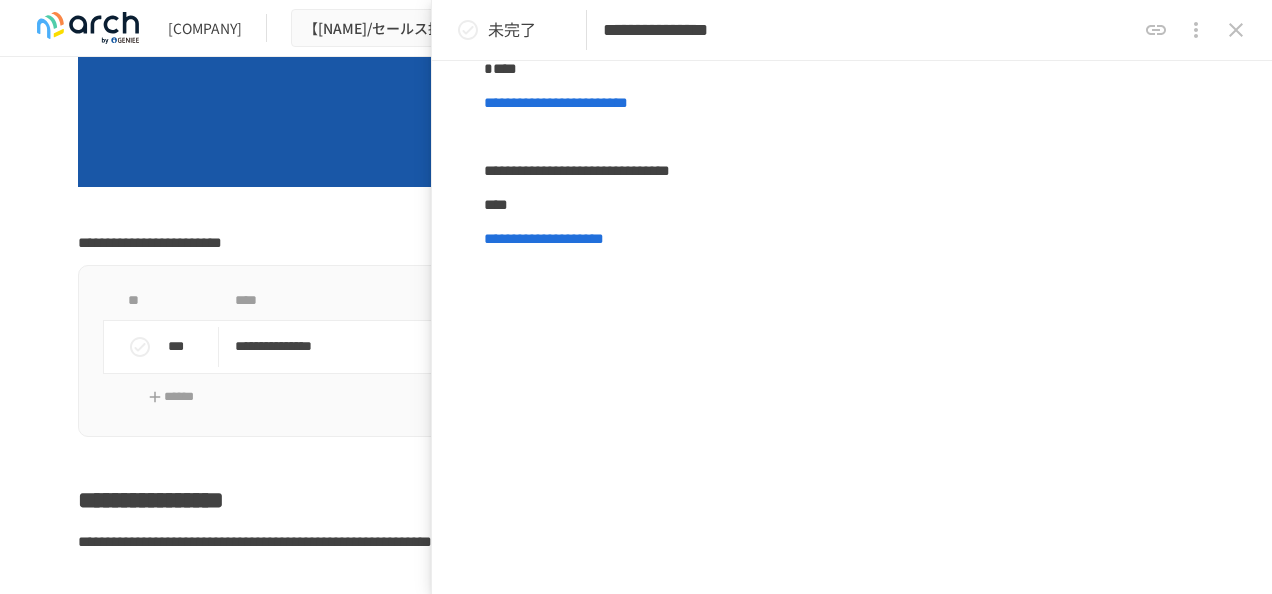 click 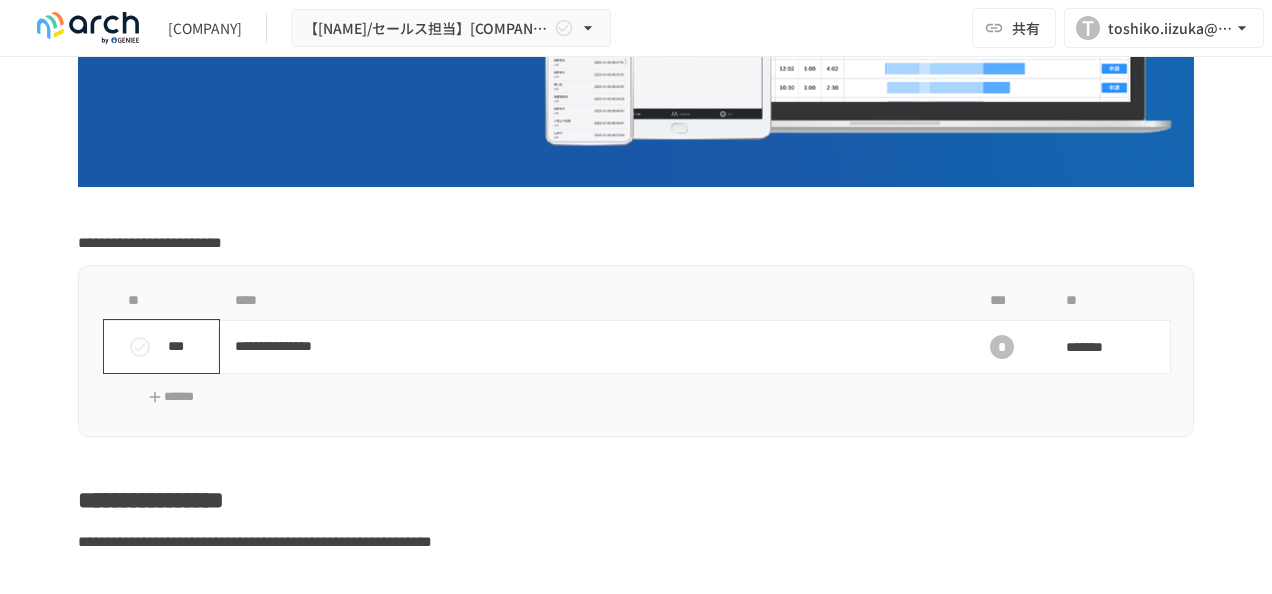 click 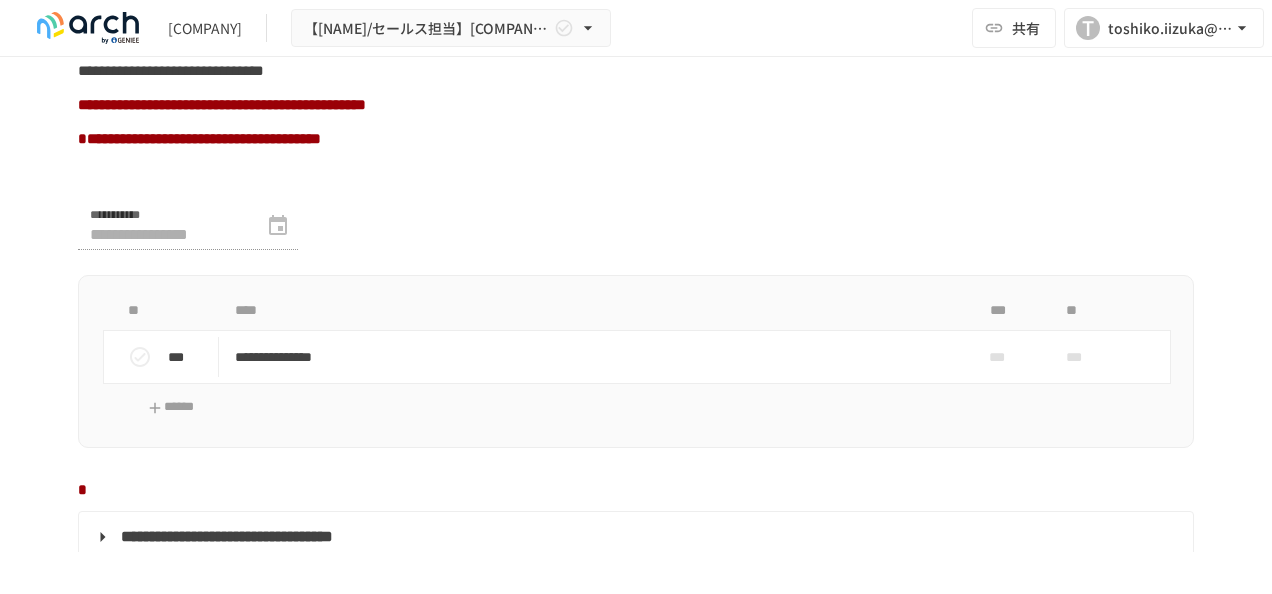 scroll, scrollTop: 1400, scrollLeft: 0, axis: vertical 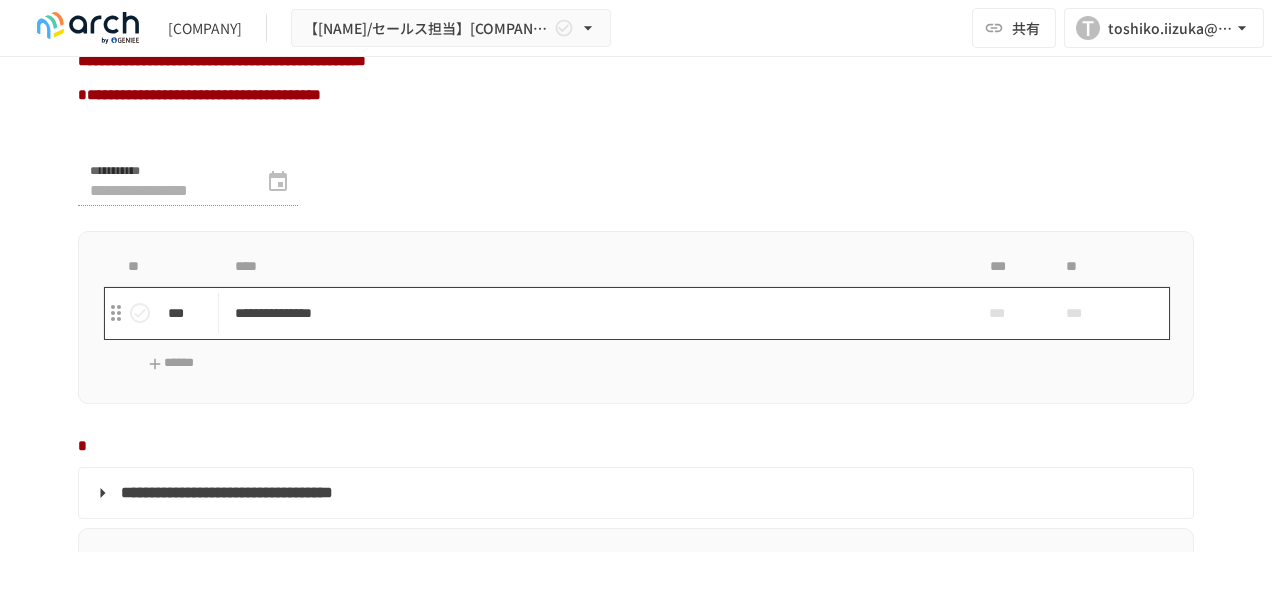 click on "**********" at bounding box center (594, 313) 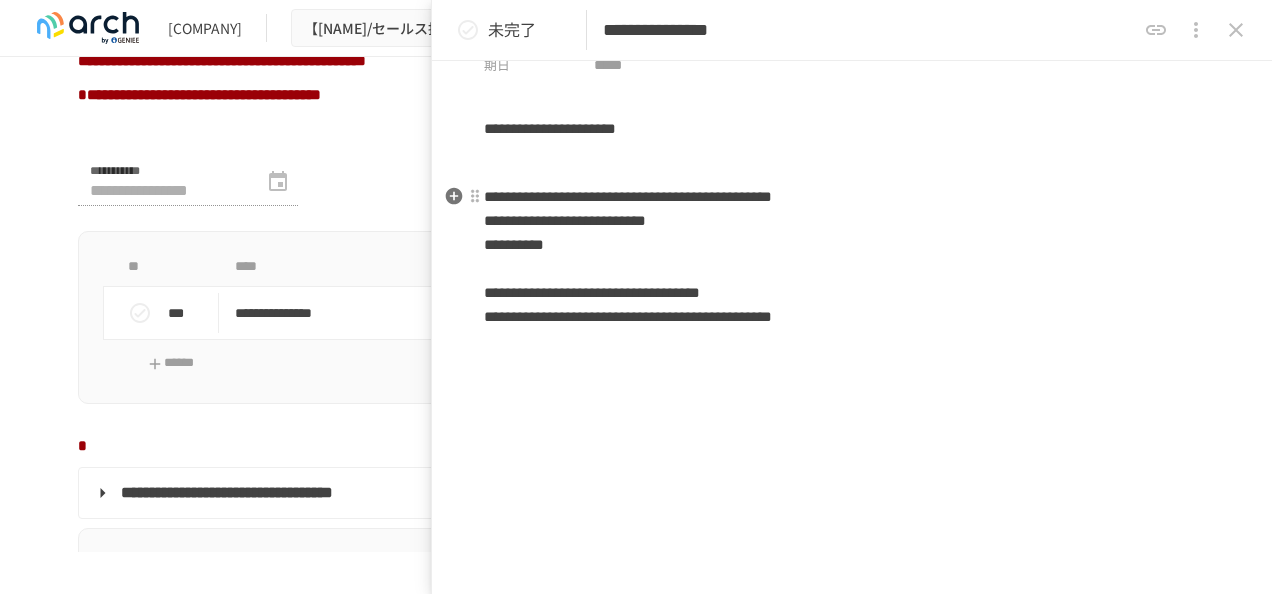 scroll, scrollTop: 0, scrollLeft: 0, axis: both 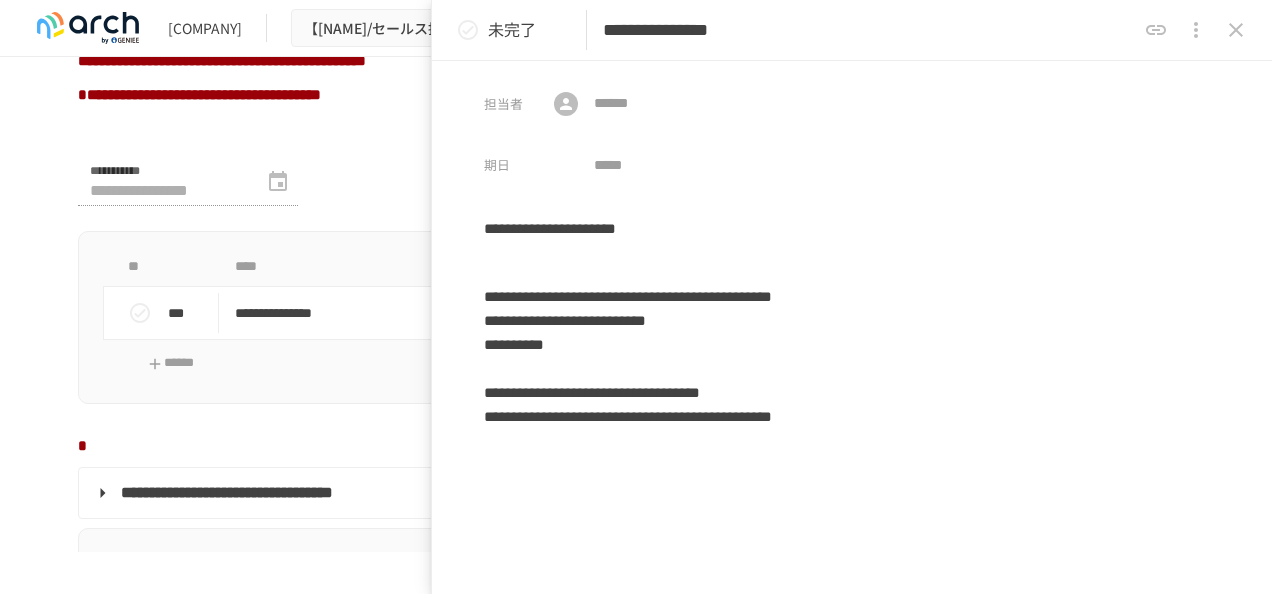 click on "**********" at bounding box center [636, 317] 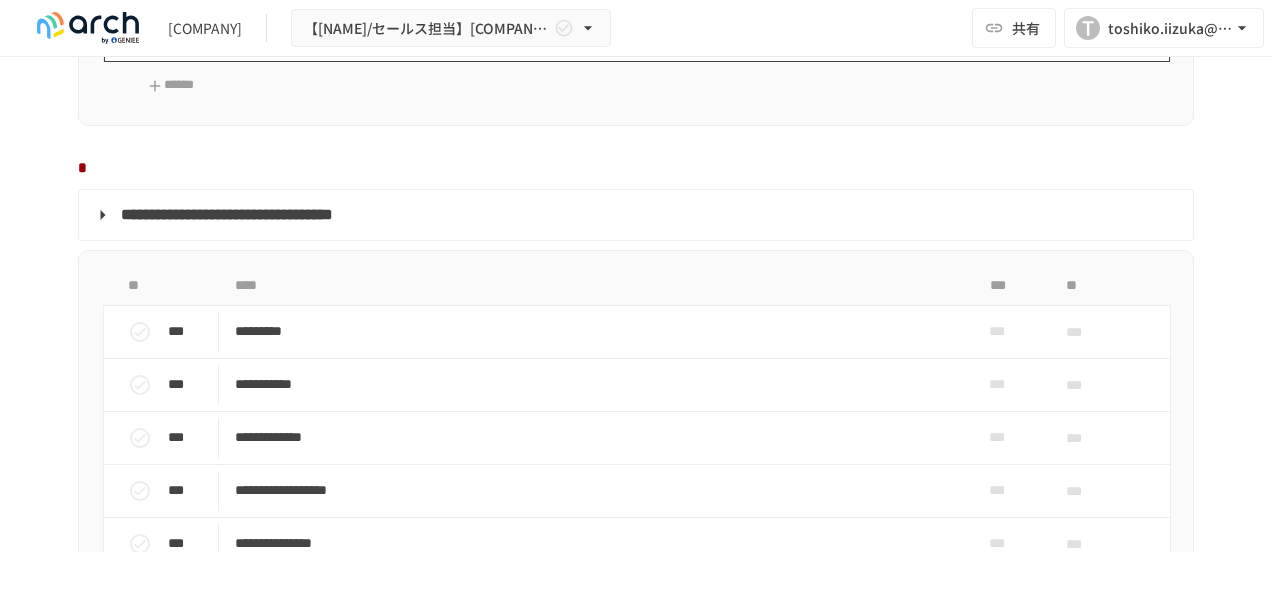 scroll, scrollTop: 1700, scrollLeft: 0, axis: vertical 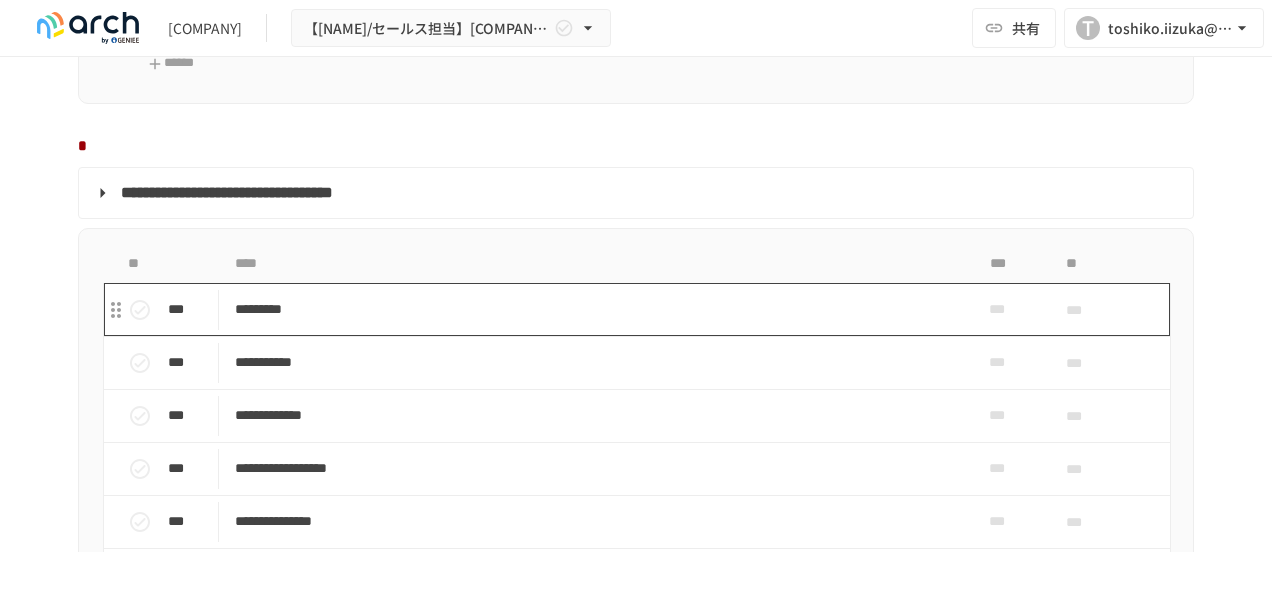 click on "*********" at bounding box center (594, 309) 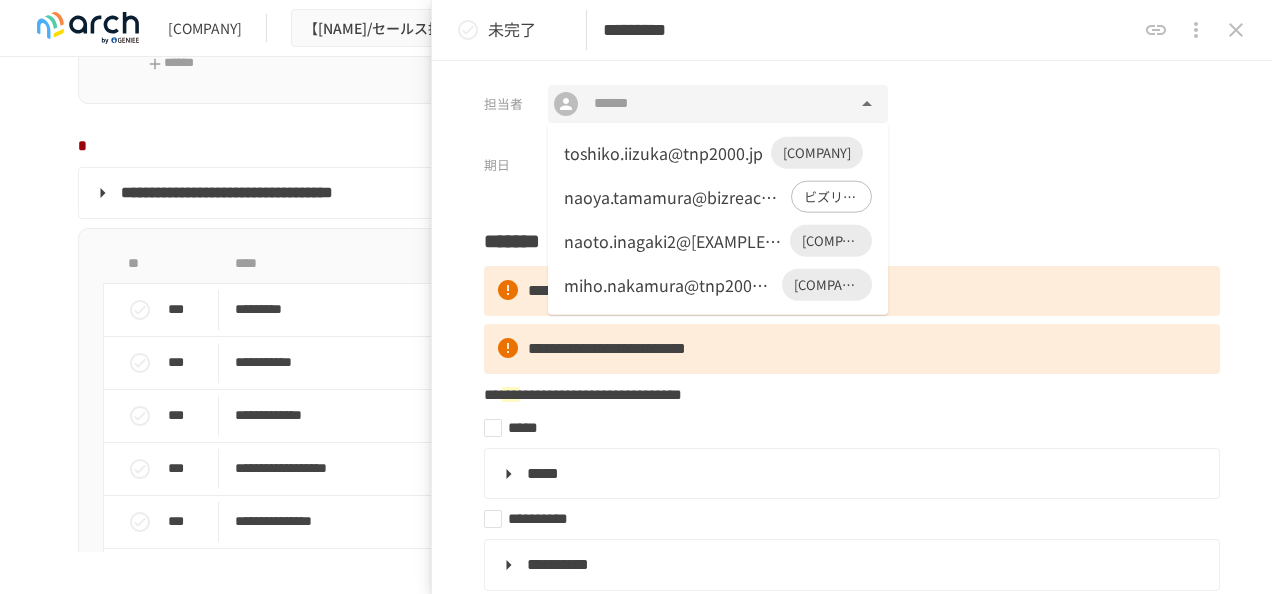 click at bounding box center (717, 104) 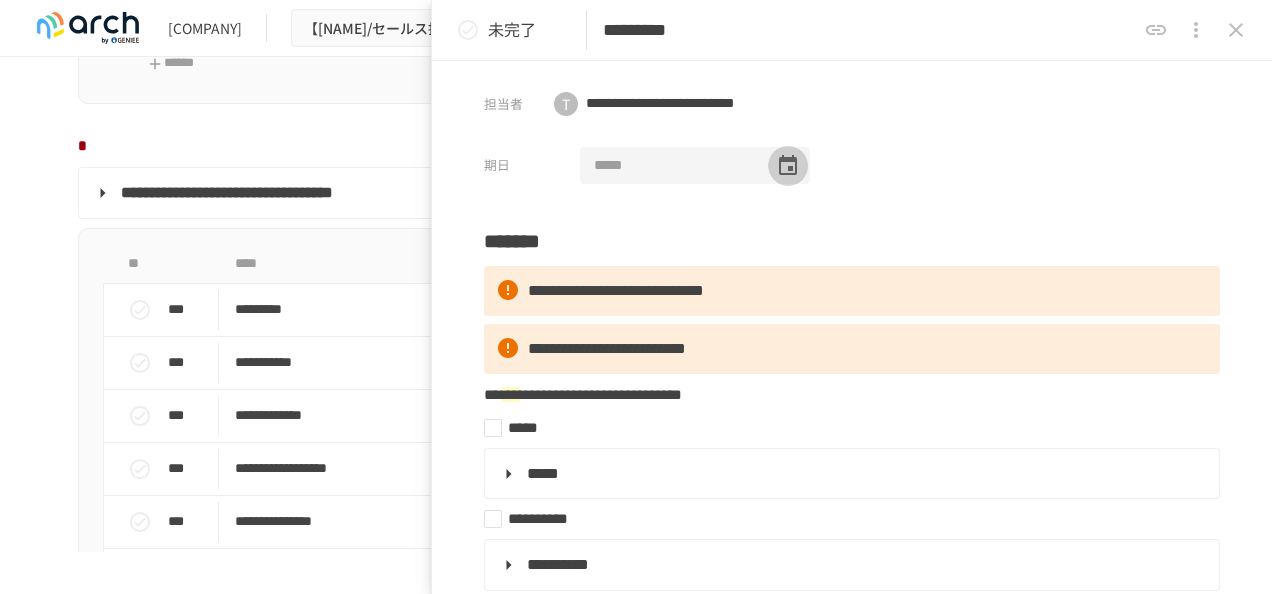 click 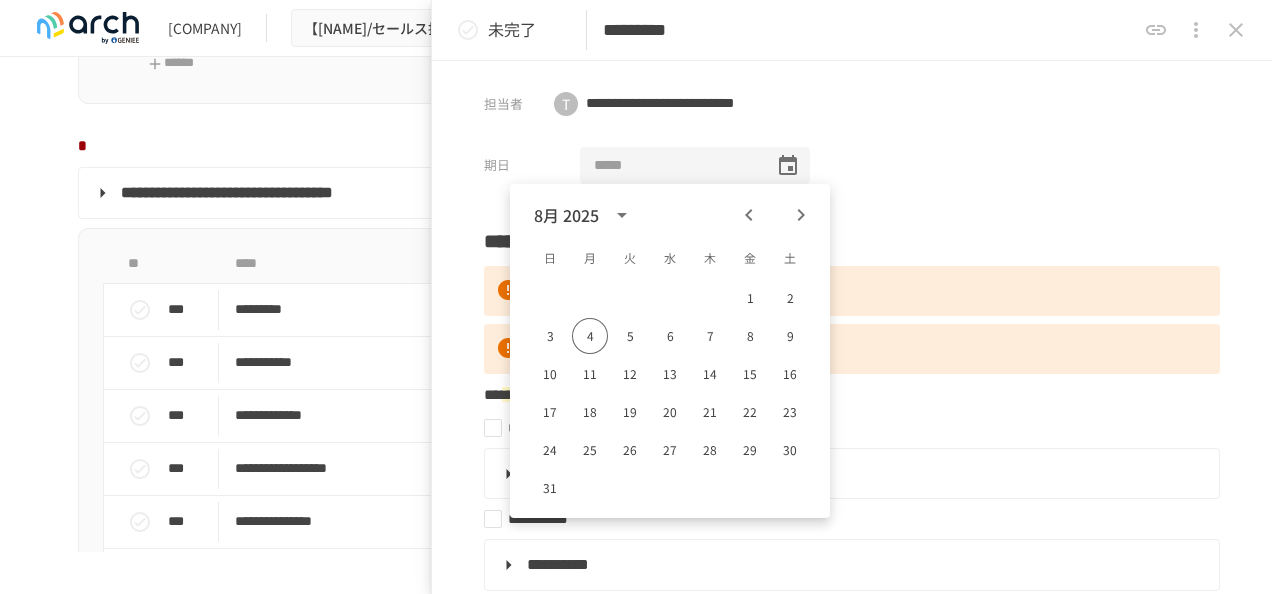 click 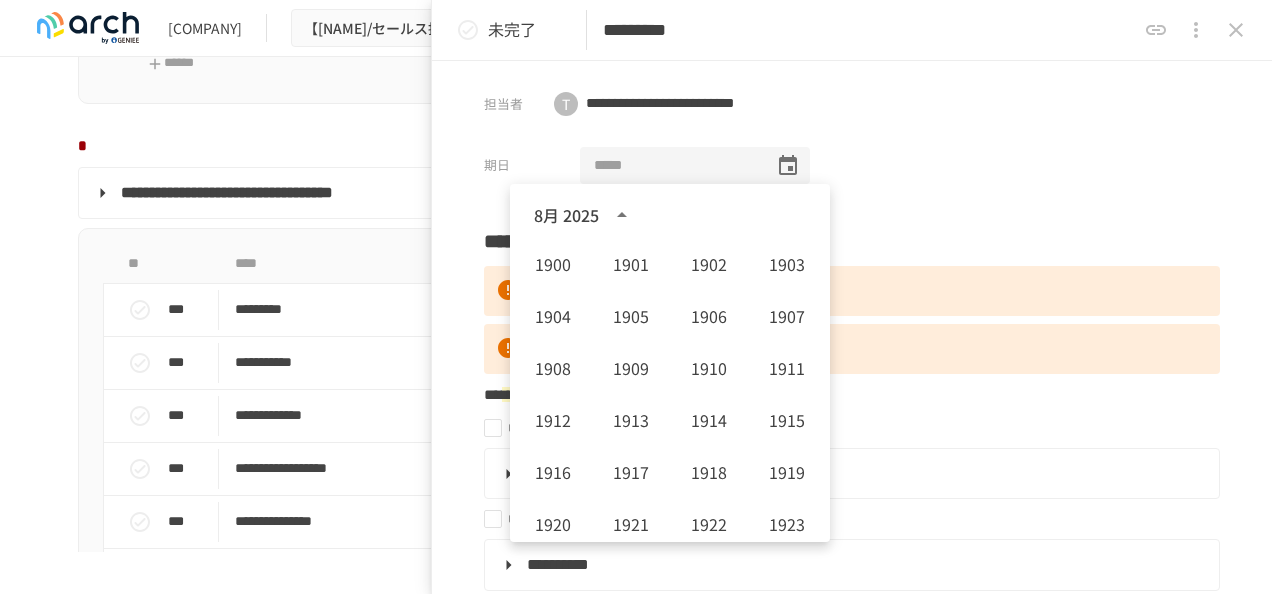 scroll, scrollTop: 1486, scrollLeft: 0, axis: vertical 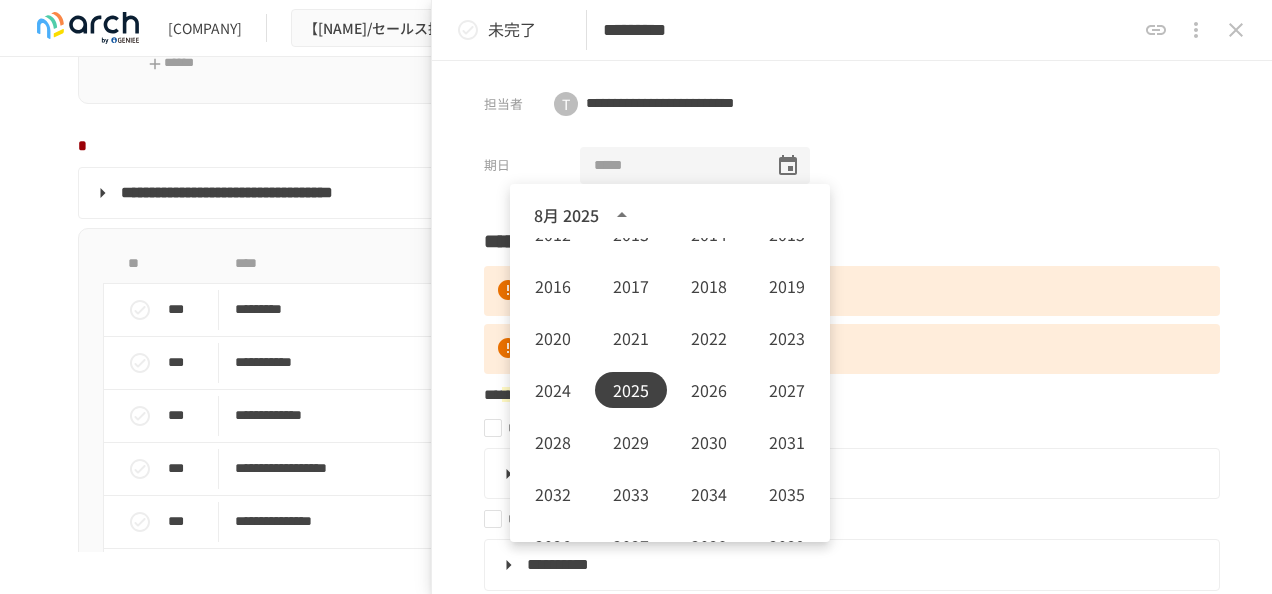 click 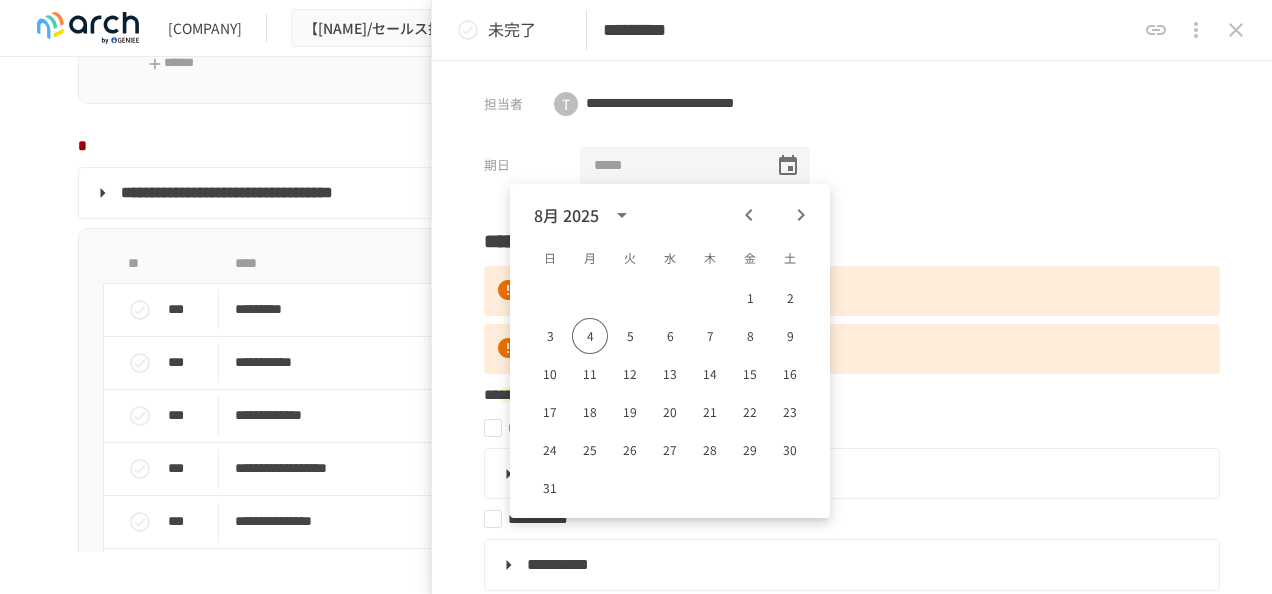 click 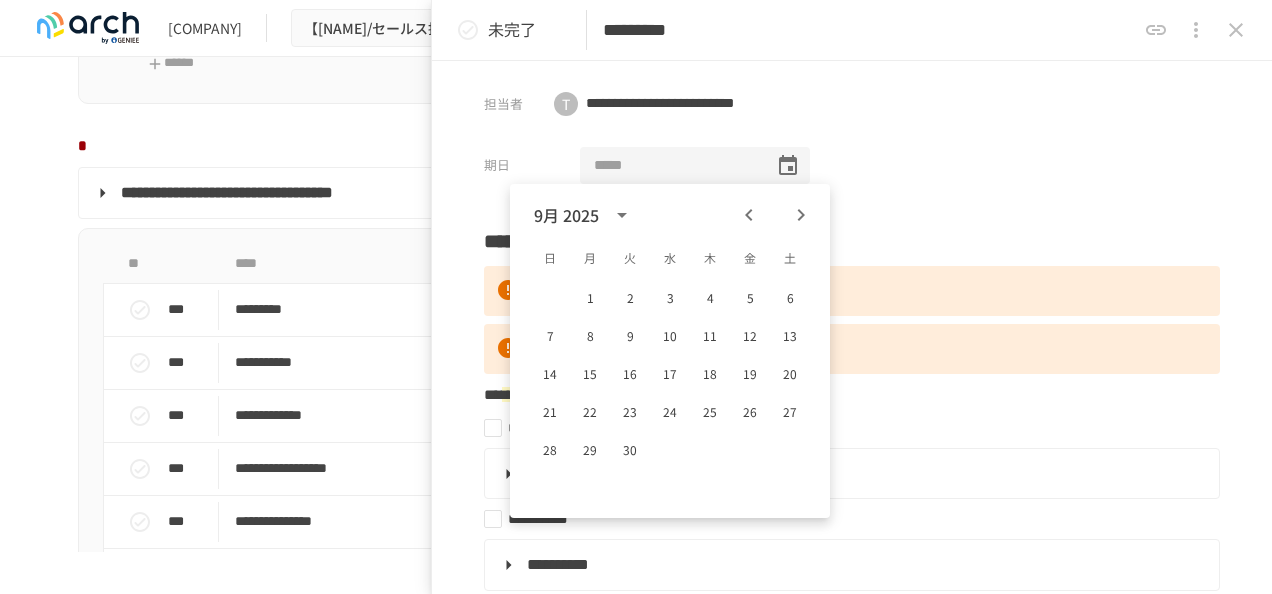 click 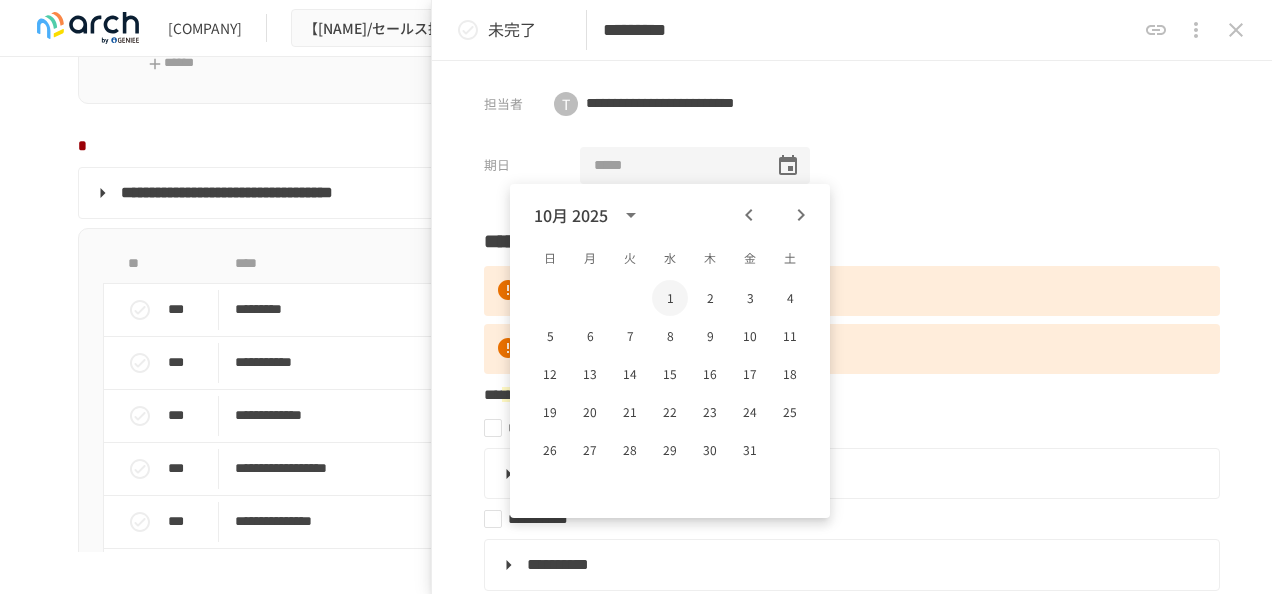 click on "1" at bounding box center [670, 298] 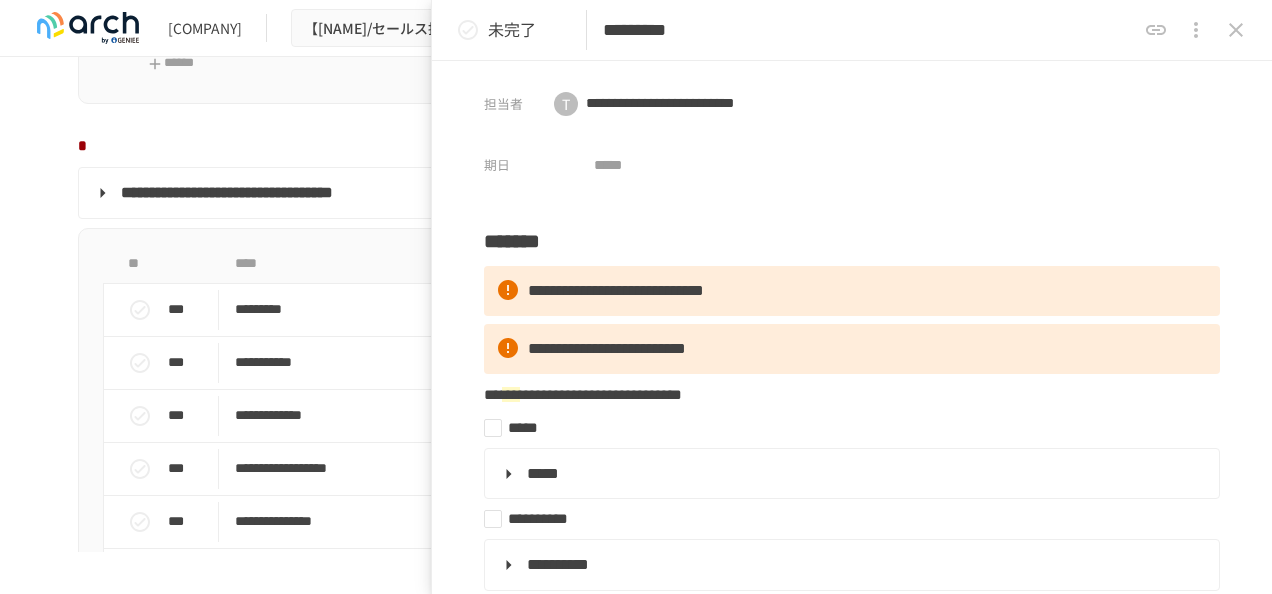type on "**********" 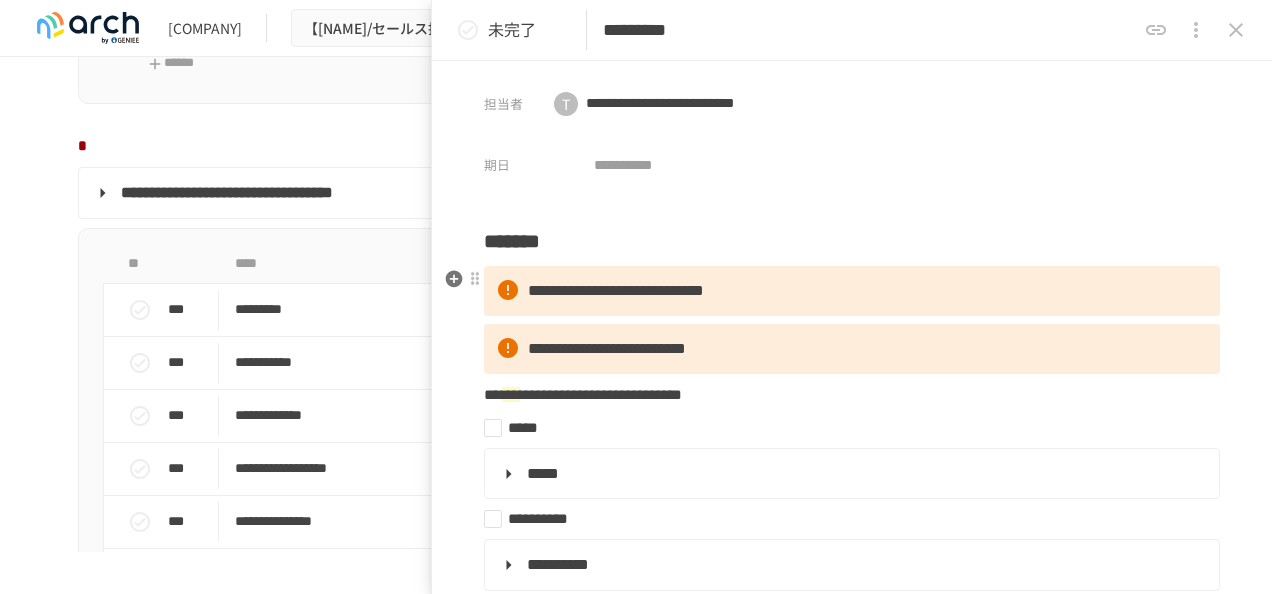 click on "**********" at bounding box center [616, 290] 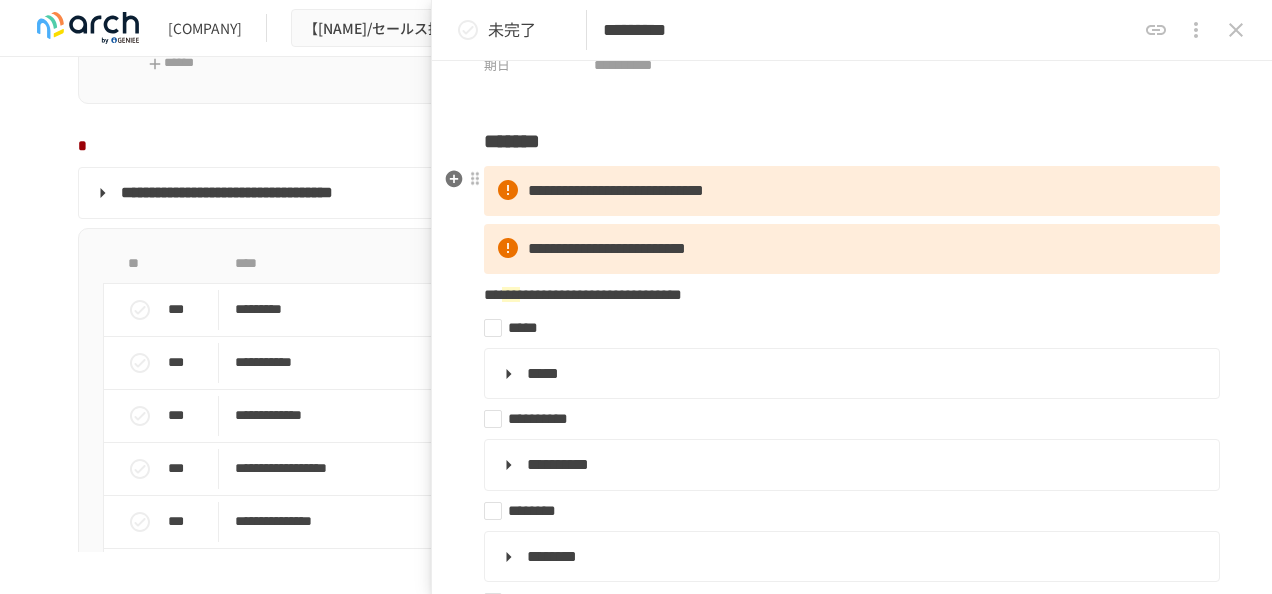 scroll, scrollTop: 200, scrollLeft: 0, axis: vertical 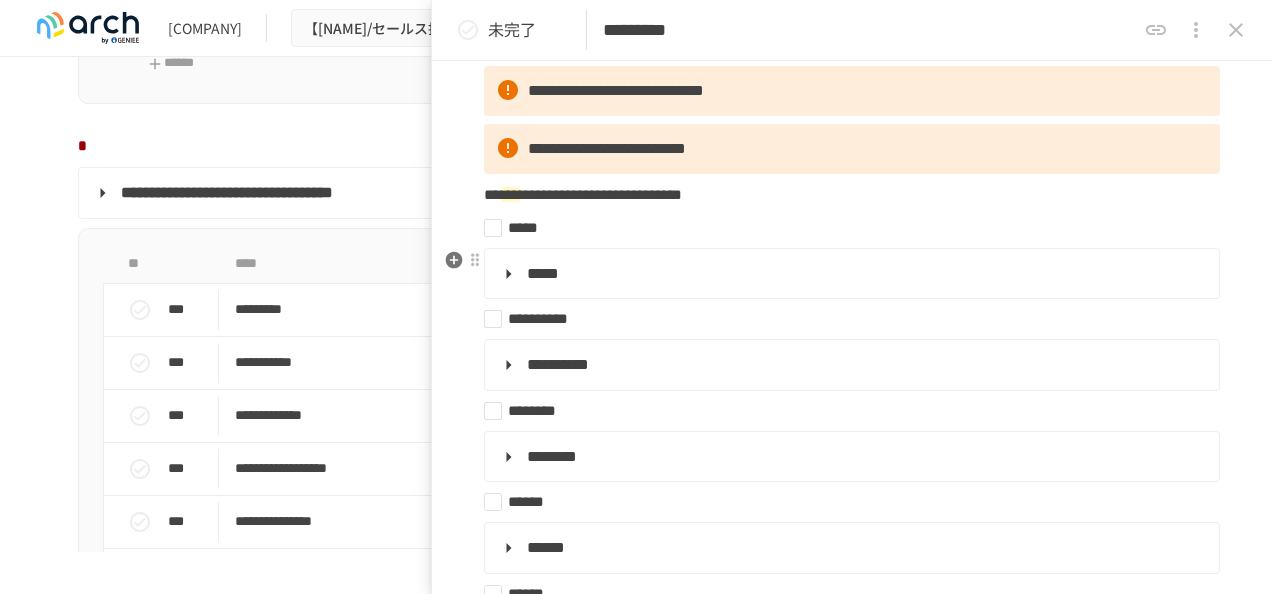 click on "*****" at bounding box center [543, 273] 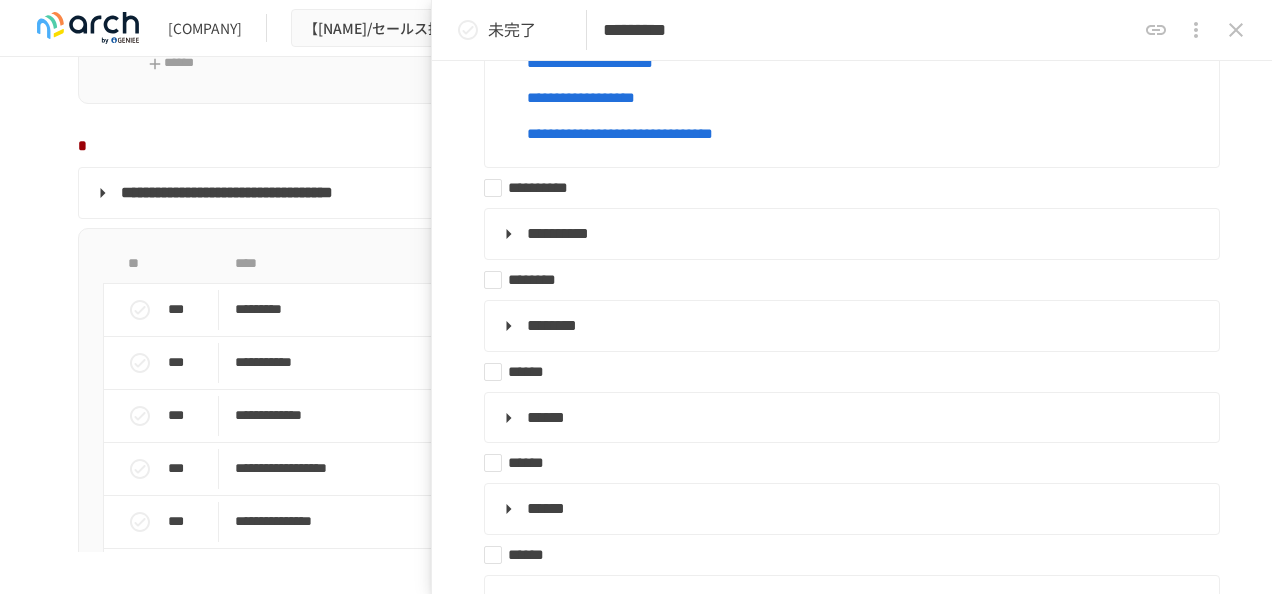 scroll, scrollTop: 200, scrollLeft: 0, axis: vertical 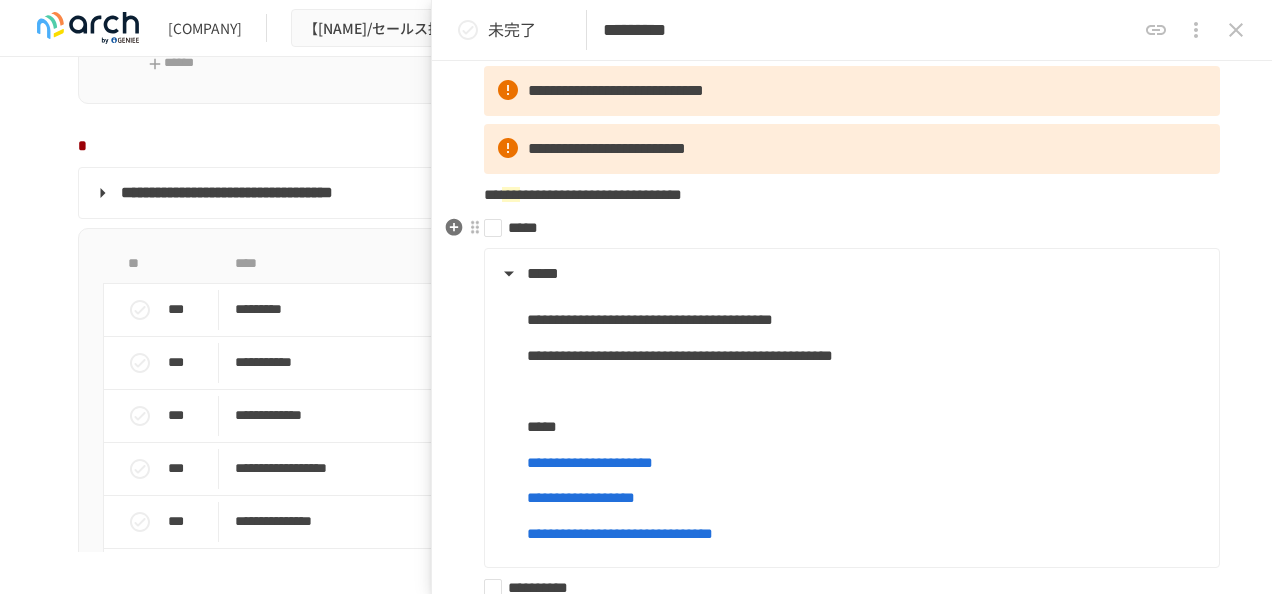 click on "*****" at bounding box center [844, 228] 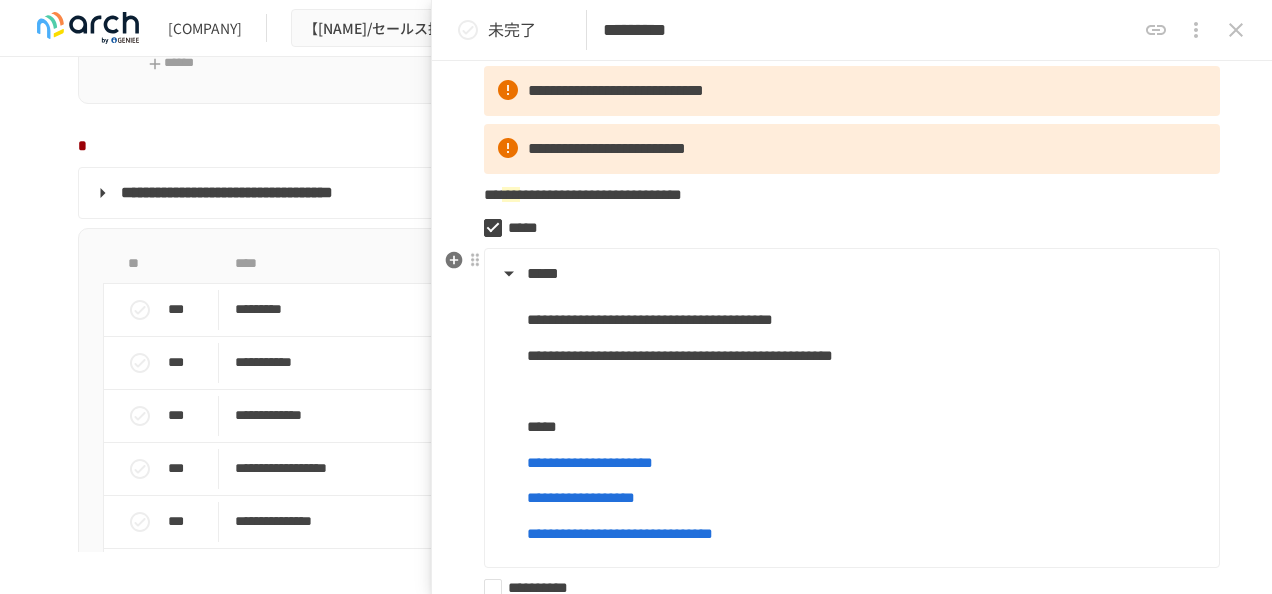 click on "*****" at bounding box center [543, 273] 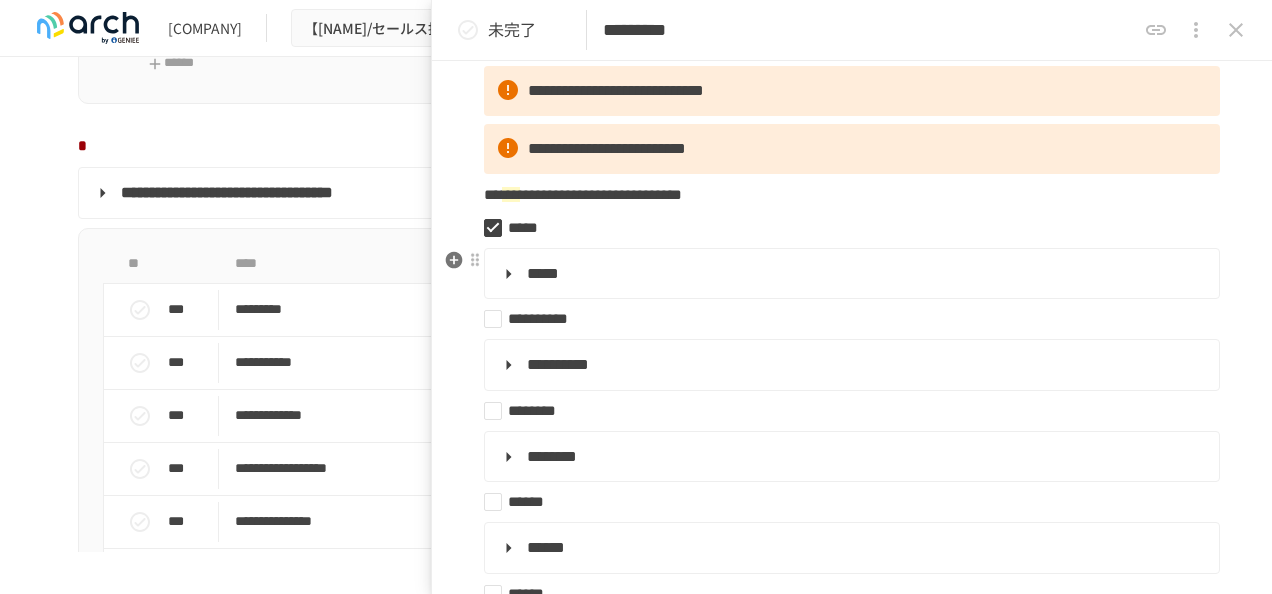 scroll, scrollTop: 300, scrollLeft: 0, axis: vertical 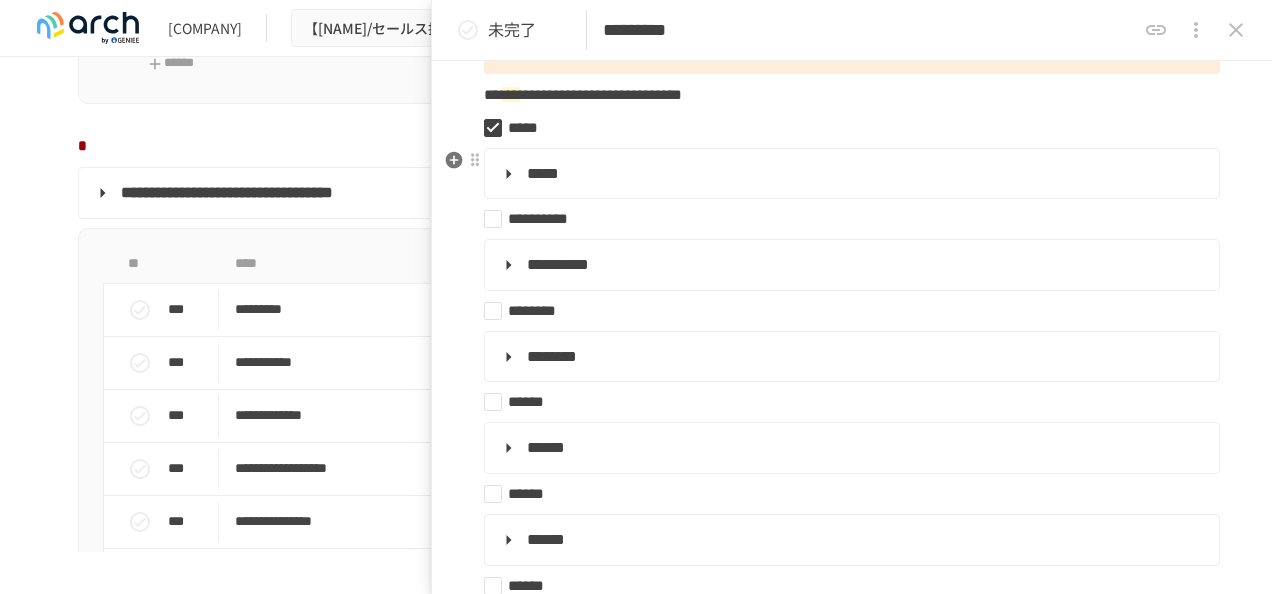 click on "**********" at bounding box center [558, 264] 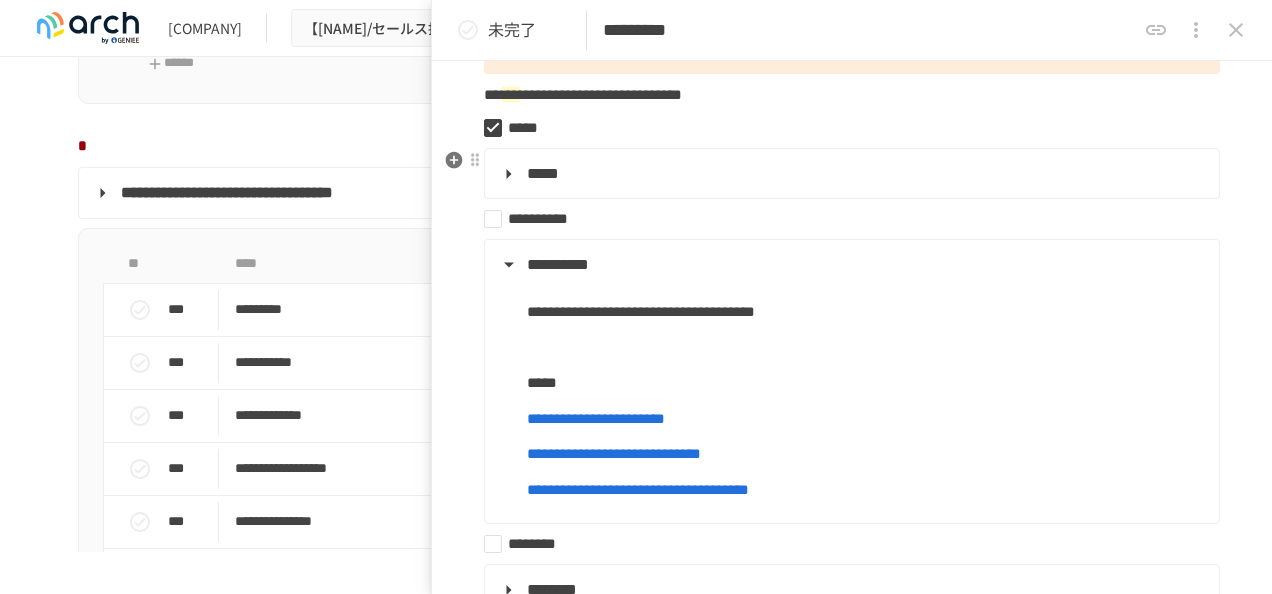 click on "**********" at bounding box center (558, 264) 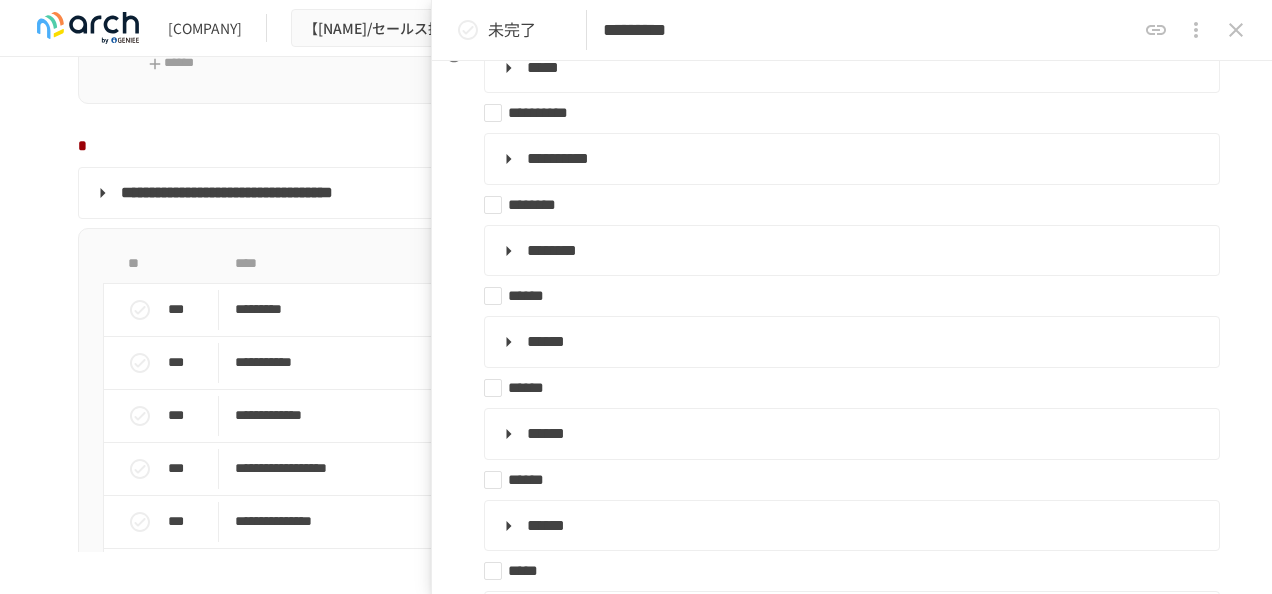 scroll, scrollTop: 500, scrollLeft: 0, axis: vertical 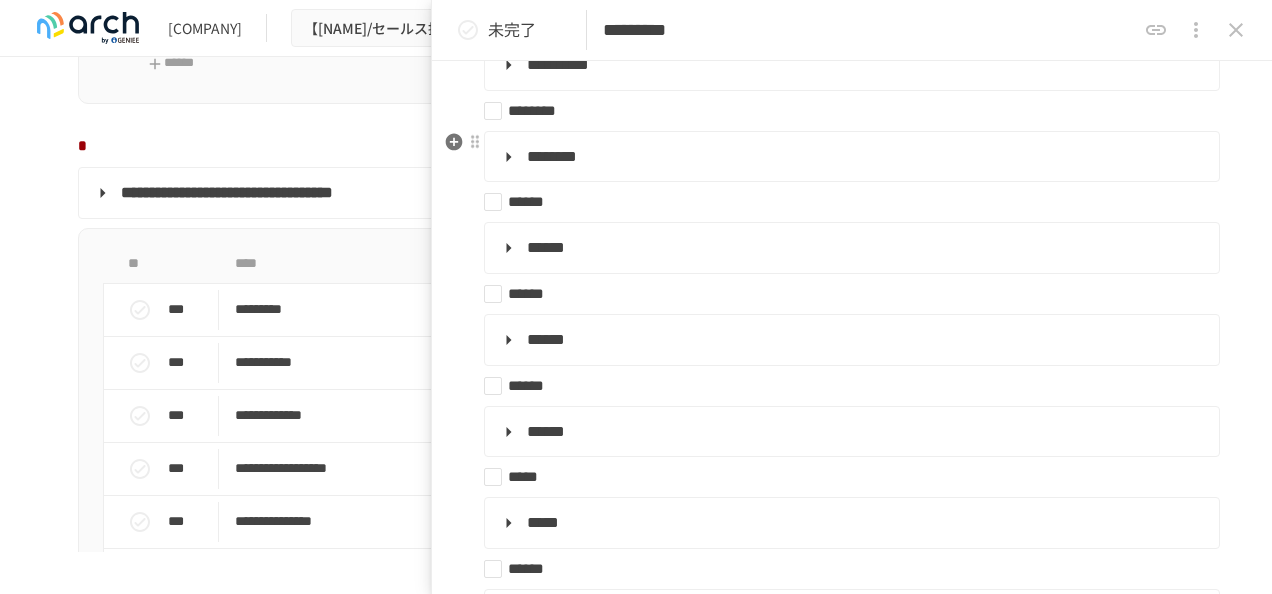 click on "********" at bounding box center (552, 156) 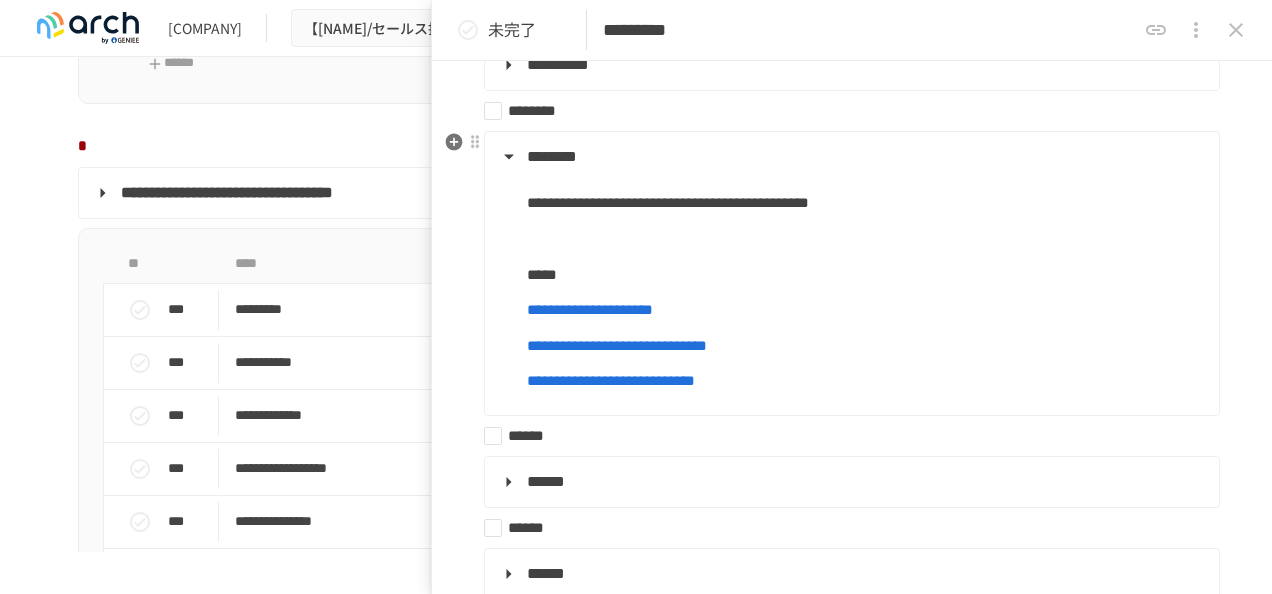 click on "********" at bounding box center [552, 156] 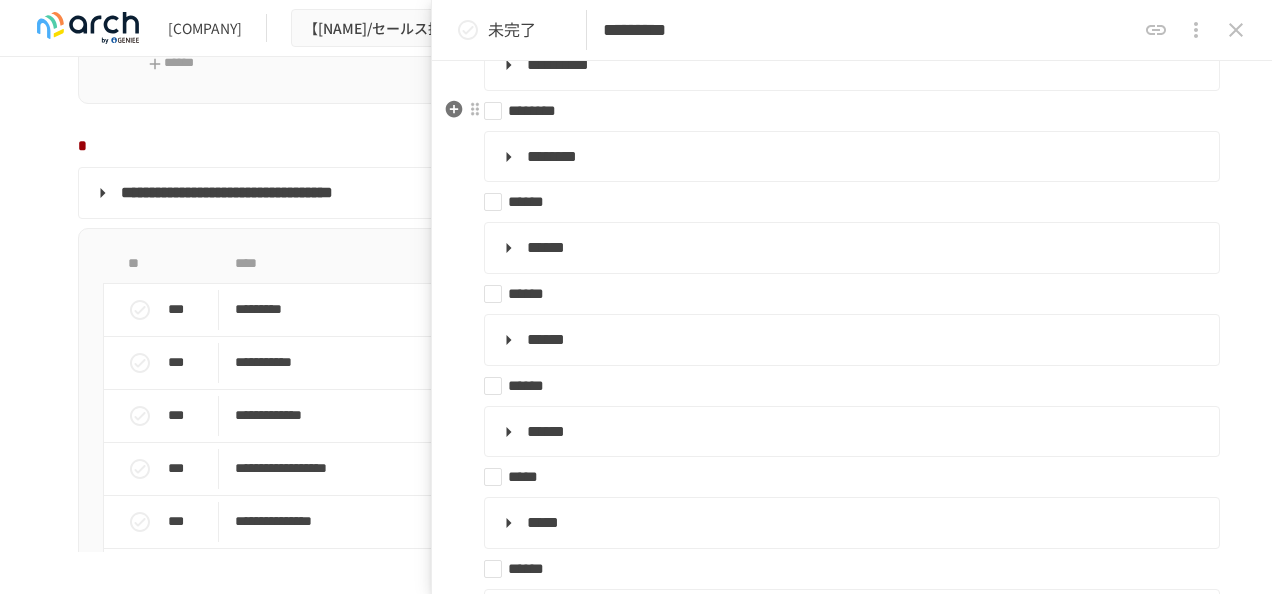 click on "********" at bounding box center [844, 111] 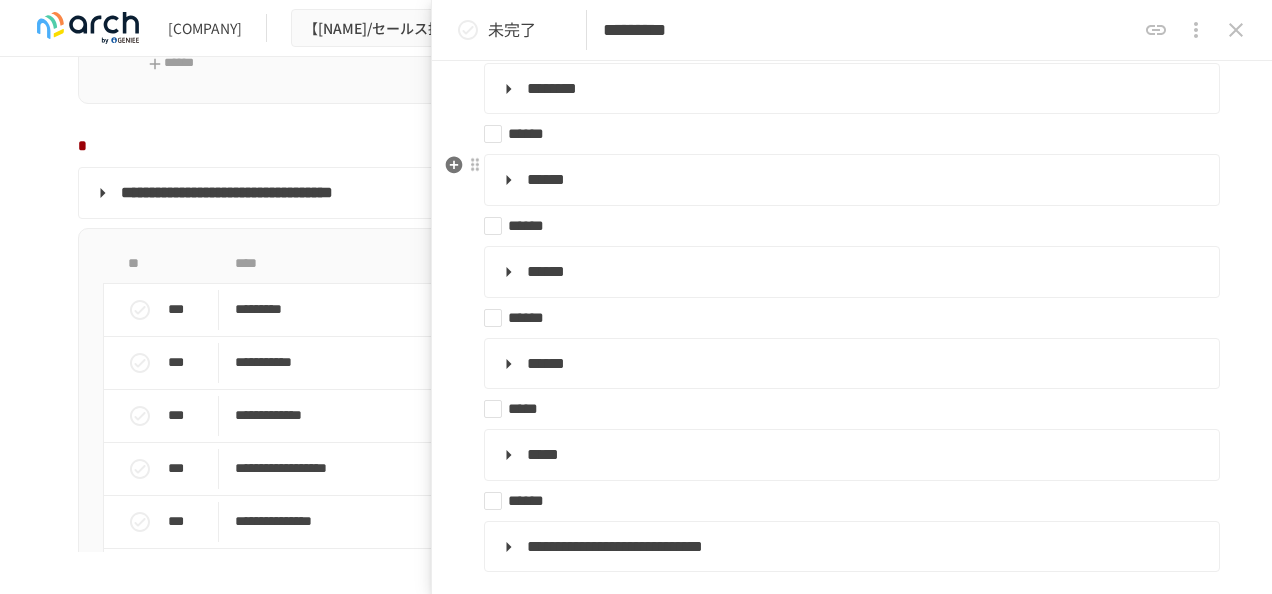scroll, scrollTop: 600, scrollLeft: 0, axis: vertical 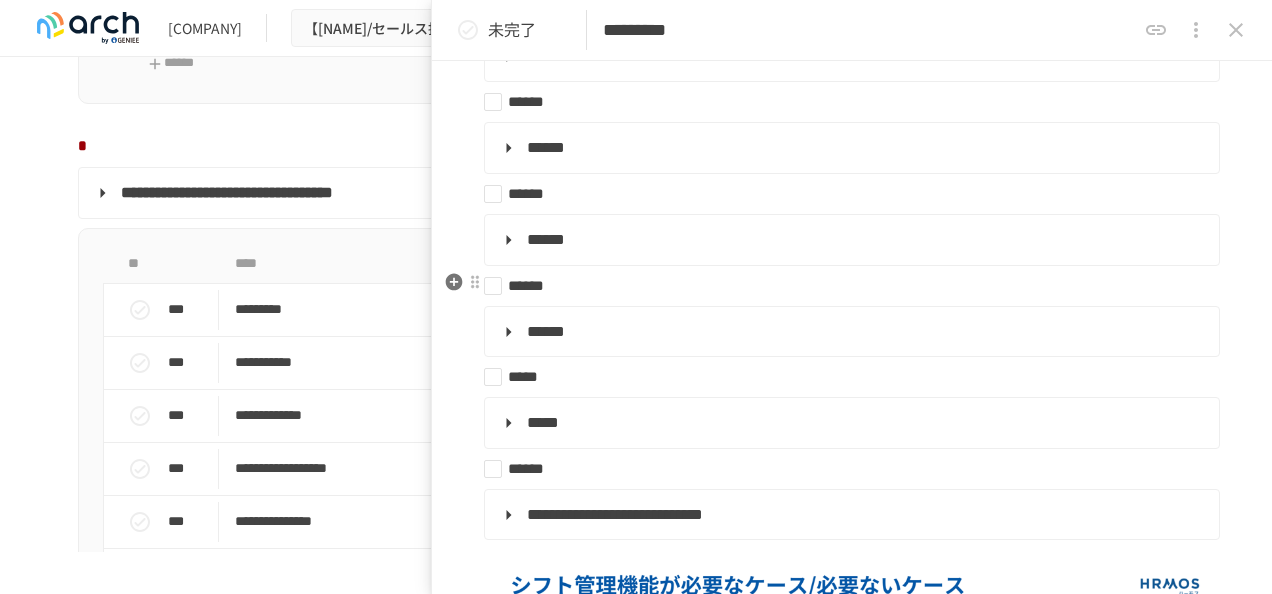 click on "******" at bounding box center (844, 286) 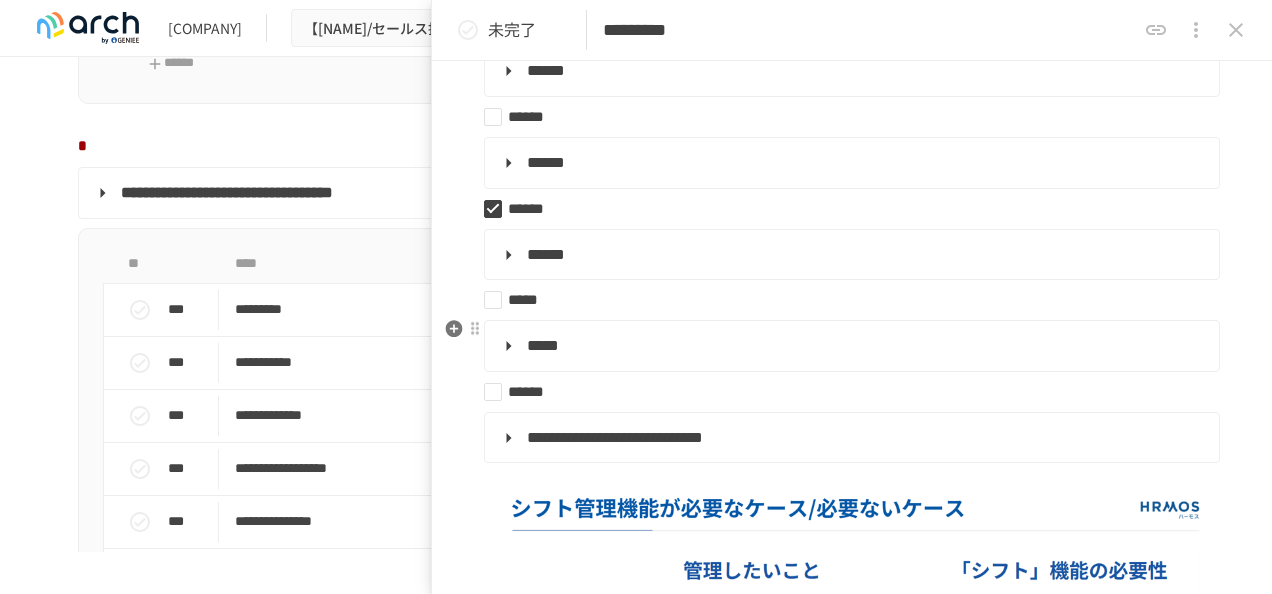 scroll, scrollTop: 700, scrollLeft: 0, axis: vertical 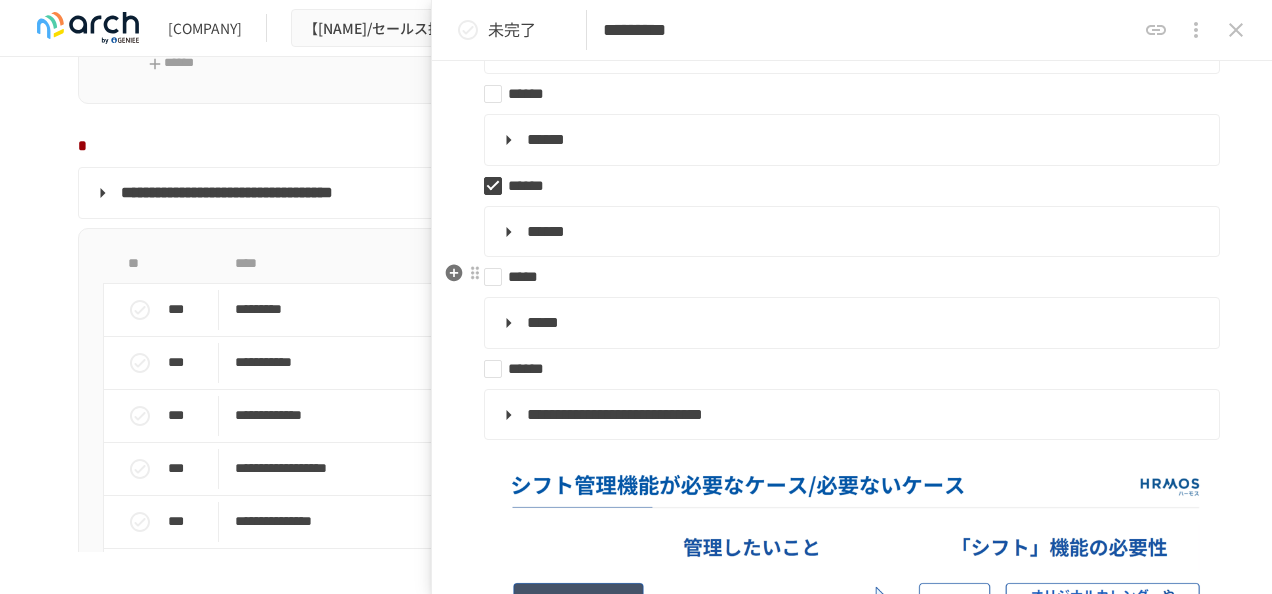 click on "*****" at bounding box center (844, 277) 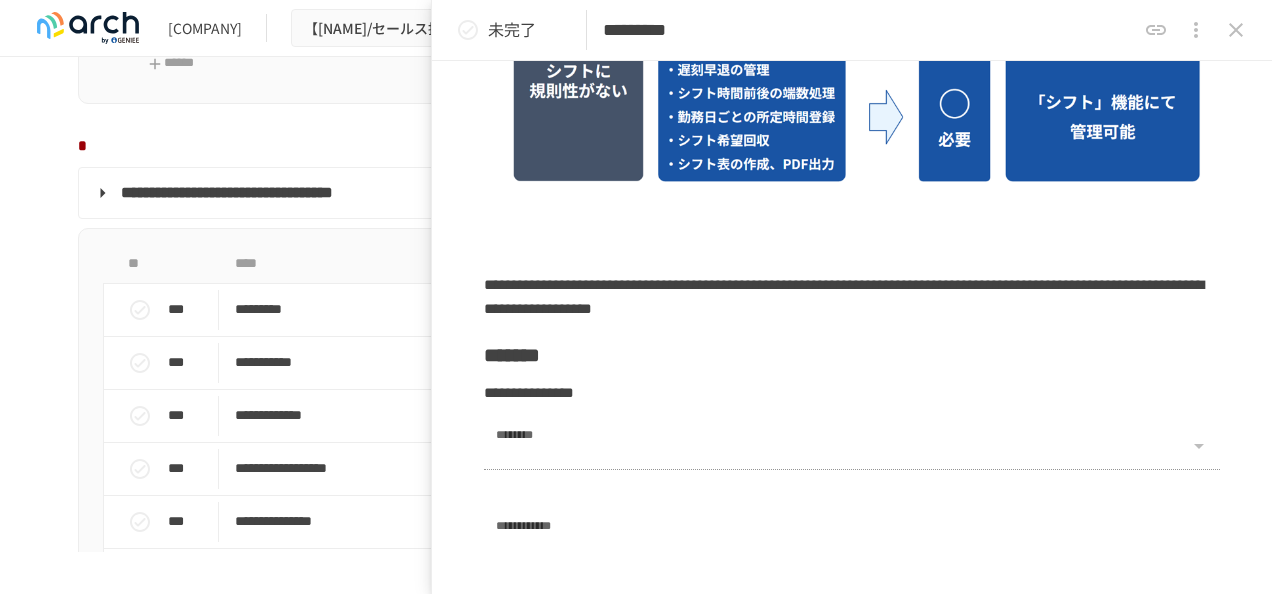 scroll, scrollTop: 1500, scrollLeft: 0, axis: vertical 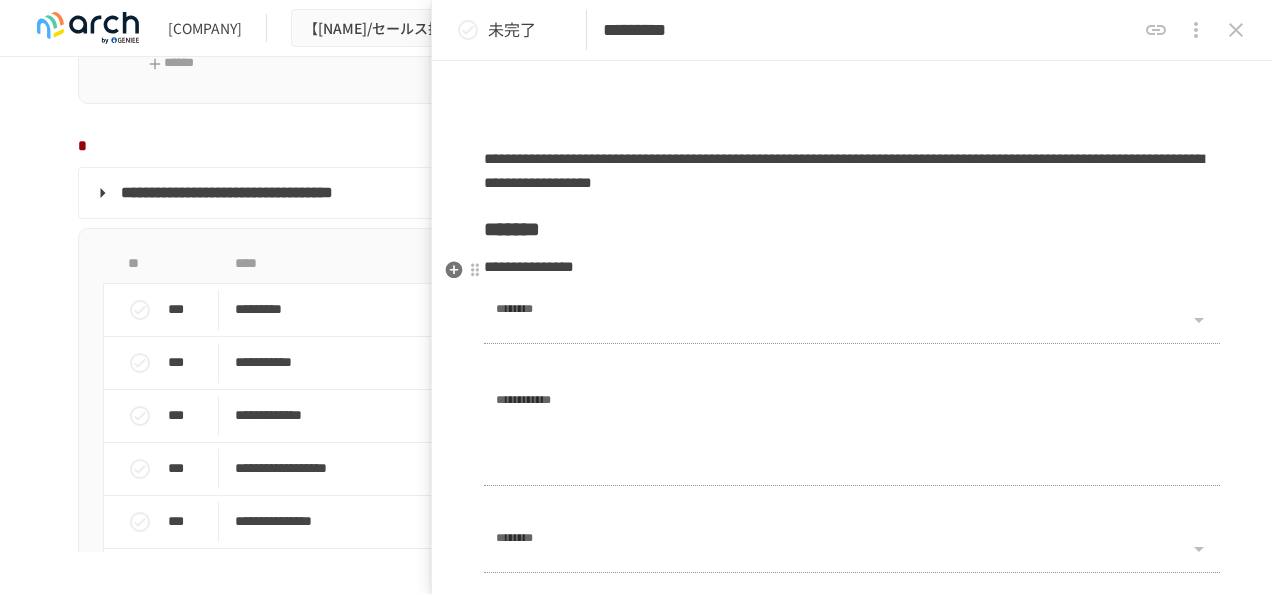 click at bounding box center (852, 320) 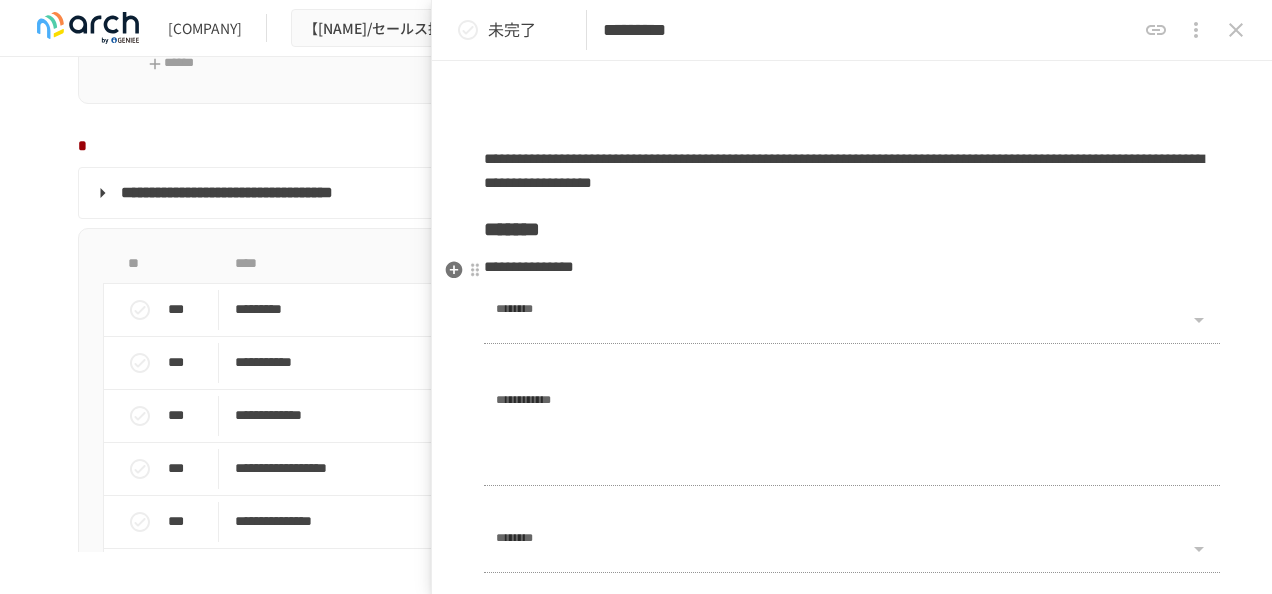 click on "********" at bounding box center (544, 308) 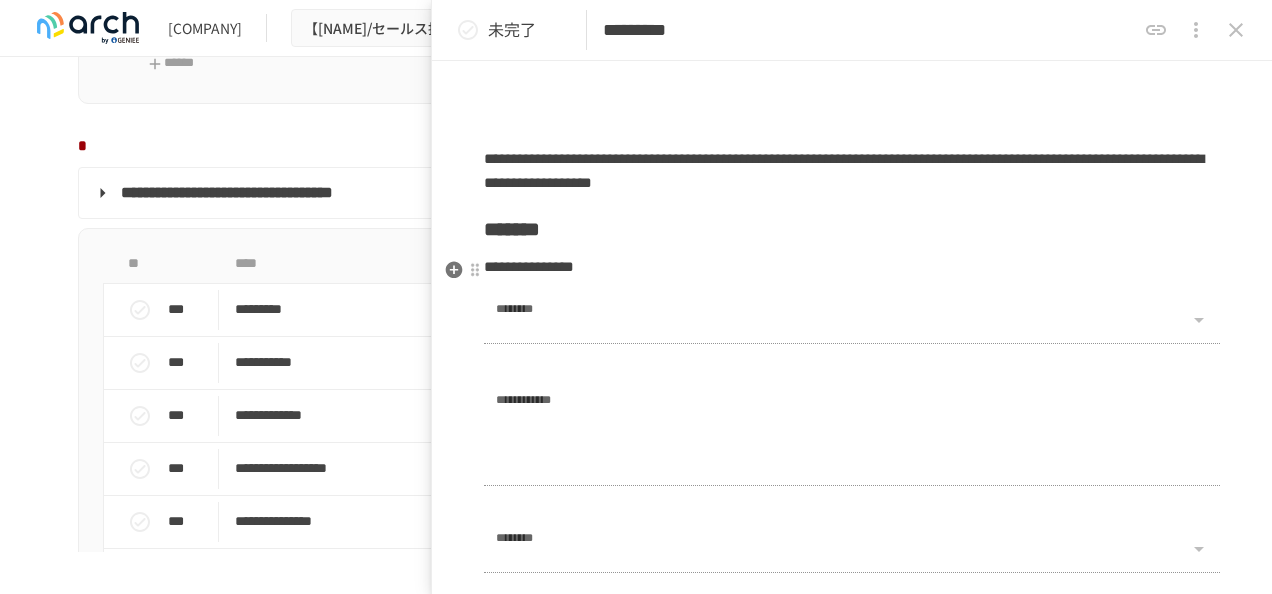 click at bounding box center (1198, 320) 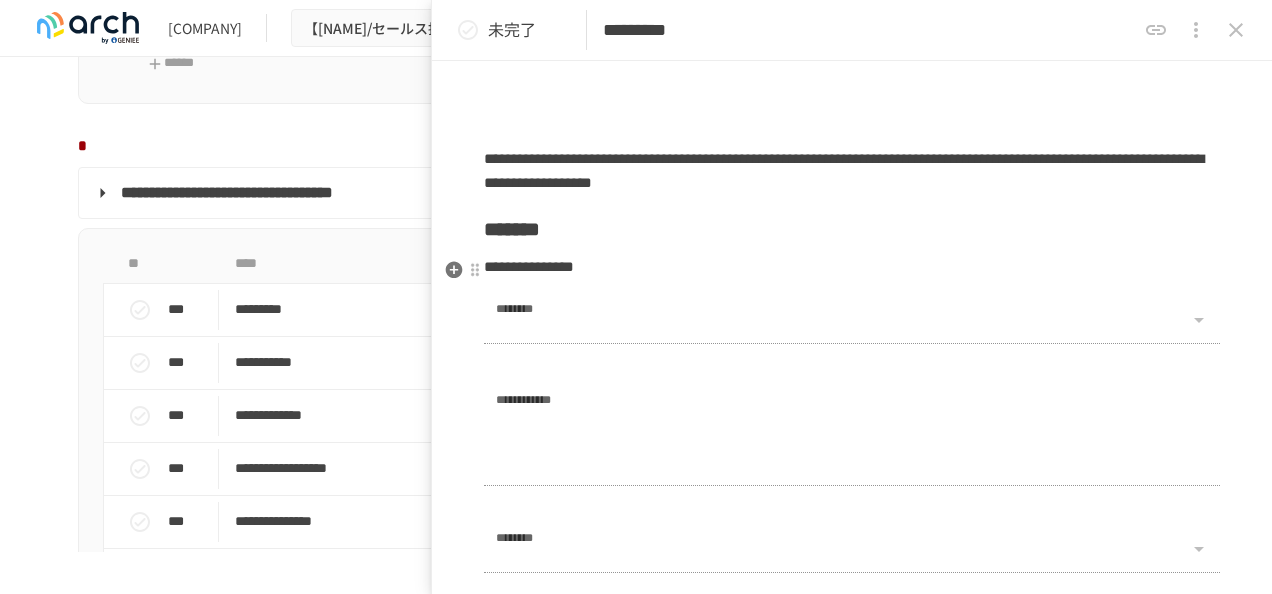 click at bounding box center (1198, 320) 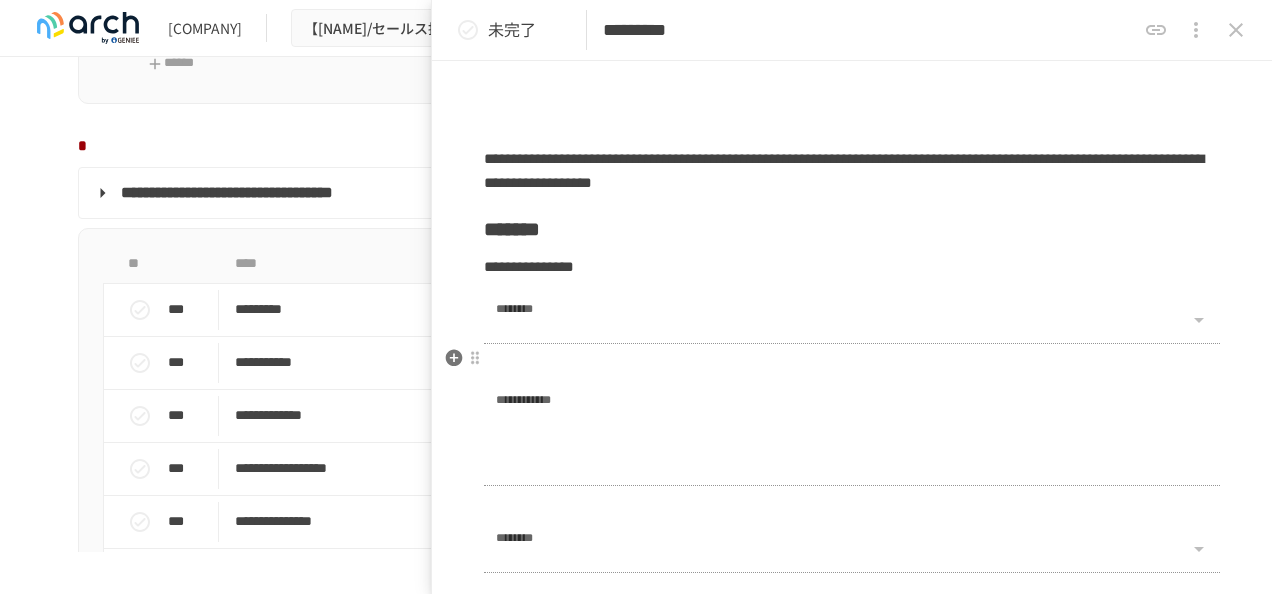 click on "**********" at bounding box center [568, 399] 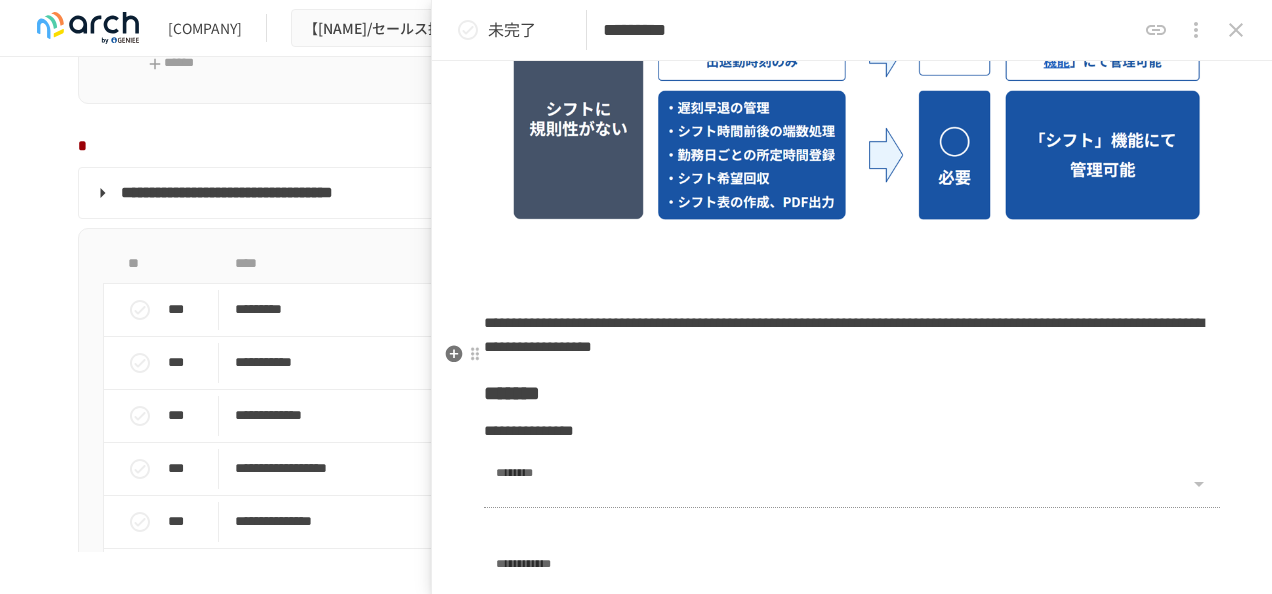 scroll, scrollTop: 1436, scrollLeft: 0, axis: vertical 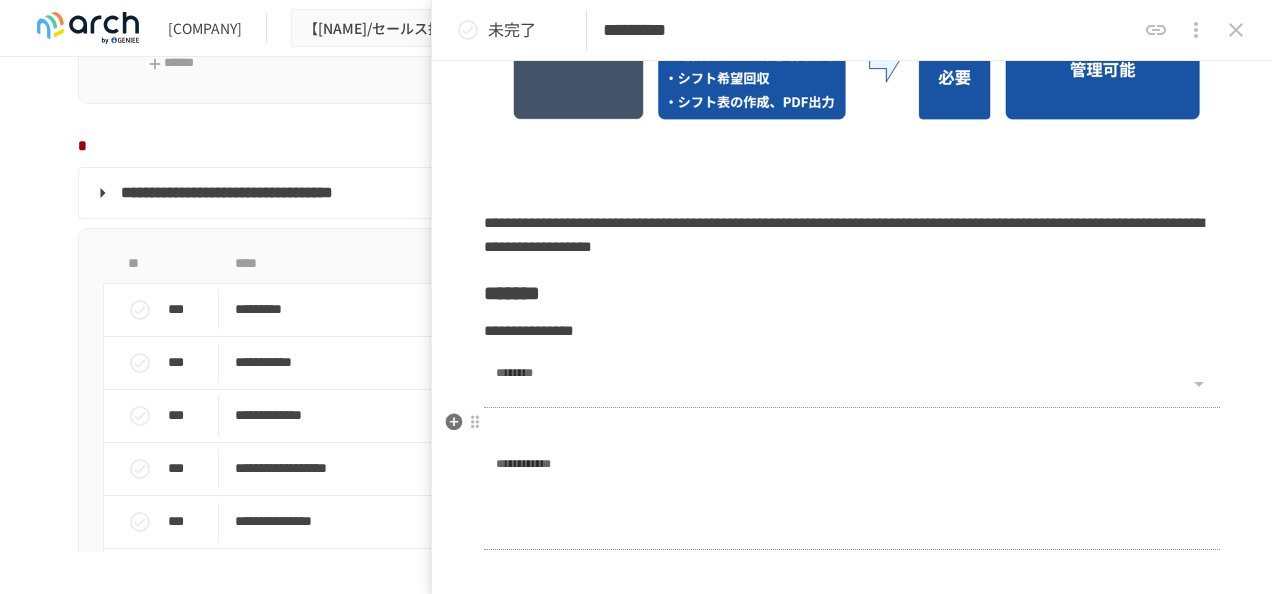 click on "**********" at bounding box center [568, 463] 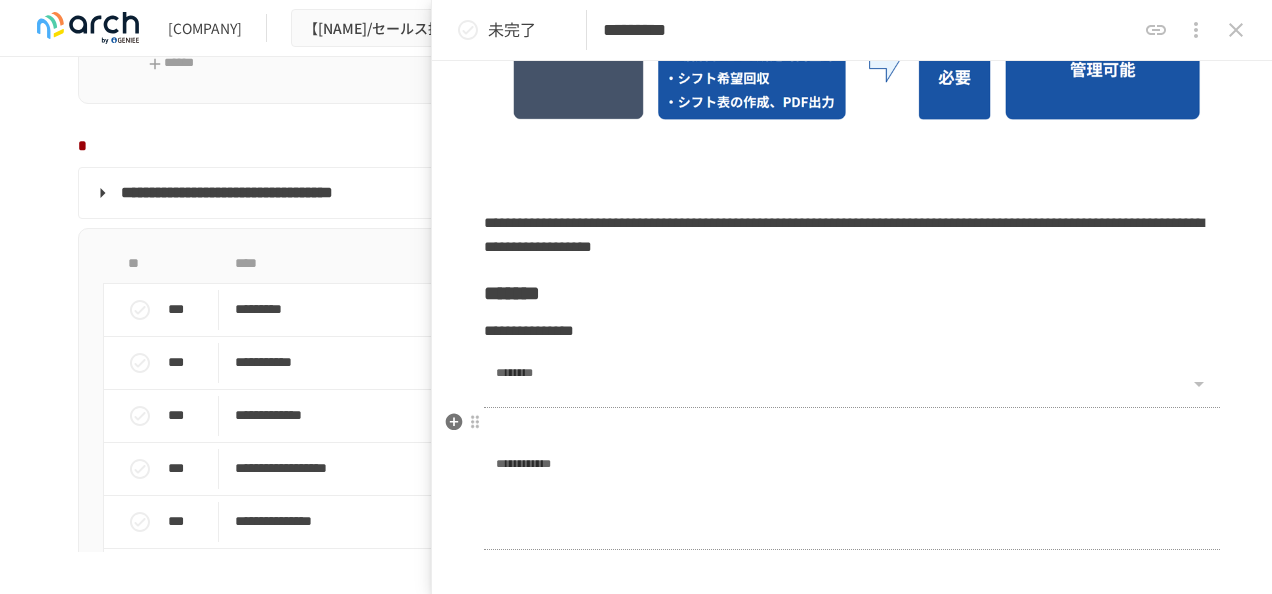 click on "**********" at bounding box center (568, 463) 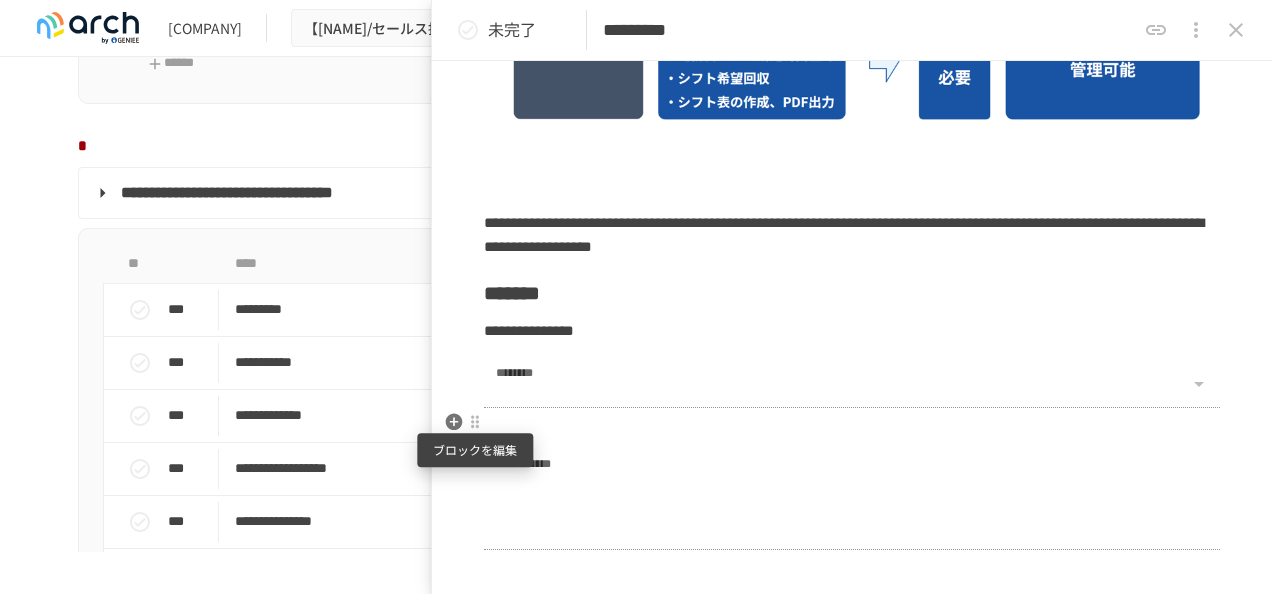 click at bounding box center (475, 422) 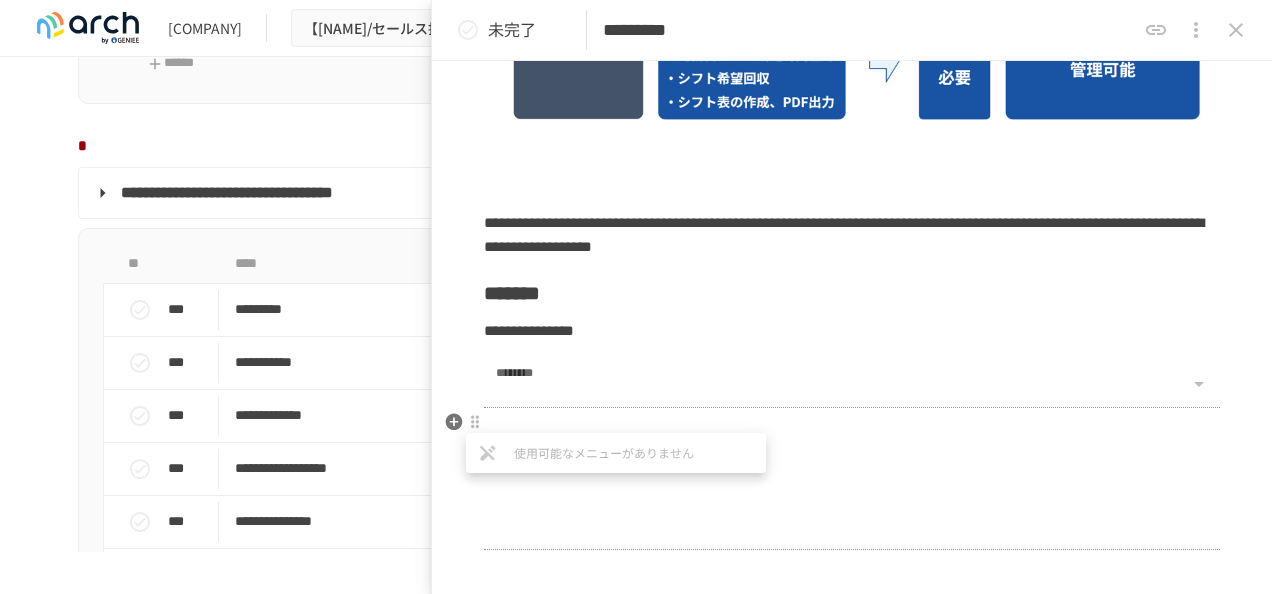click at bounding box center (636, 297) 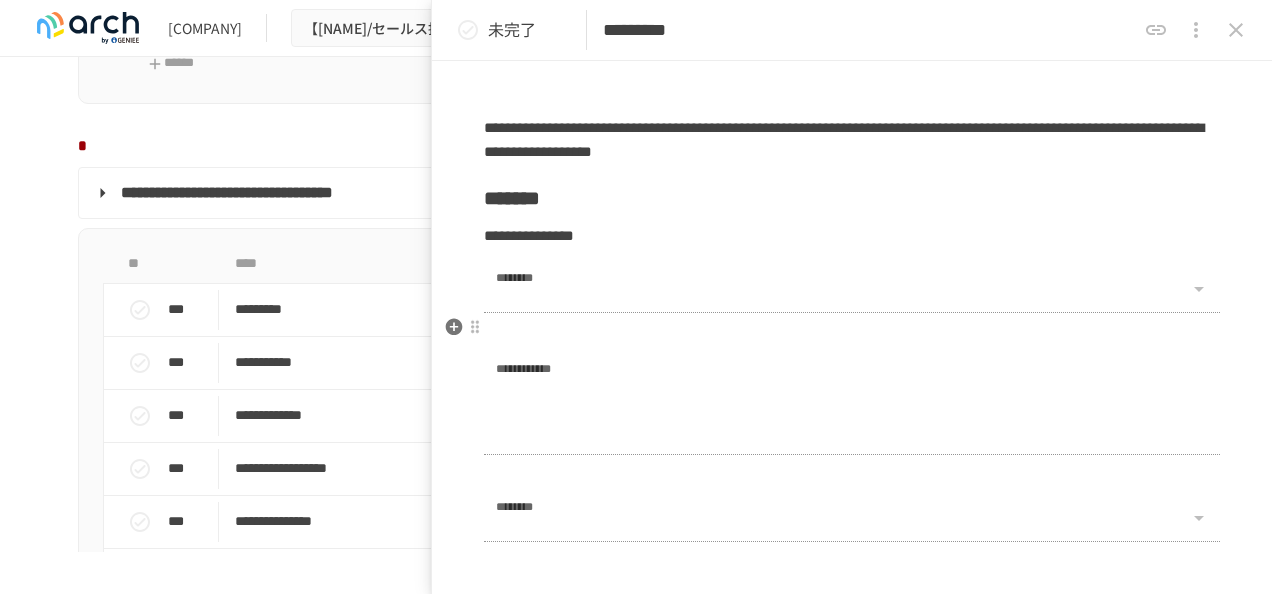 scroll, scrollTop: 1636, scrollLeft: 0, axis: vertical 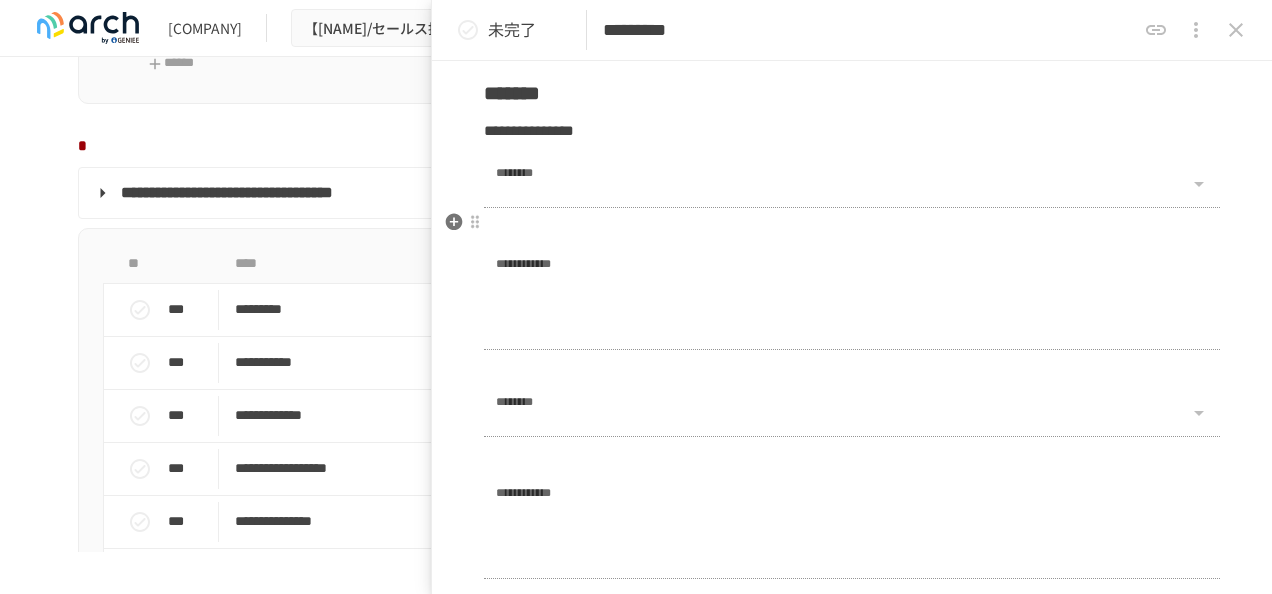 click on "**********" at bounding box center [568, 263] 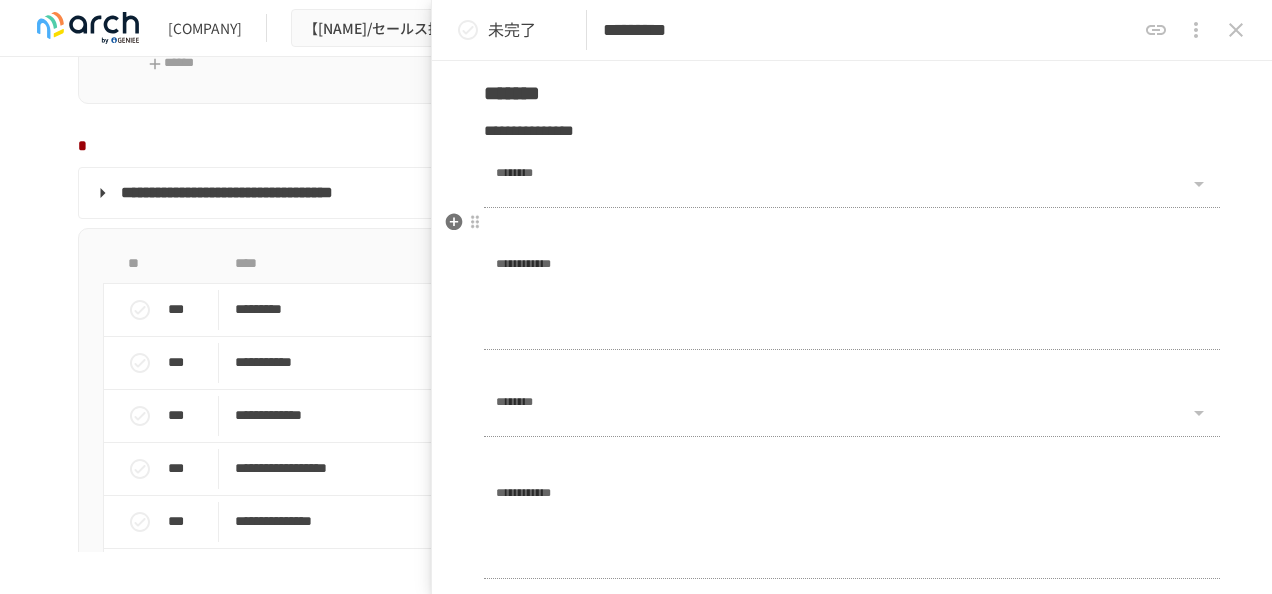 click on "**********" at bounding box center (568, 263) 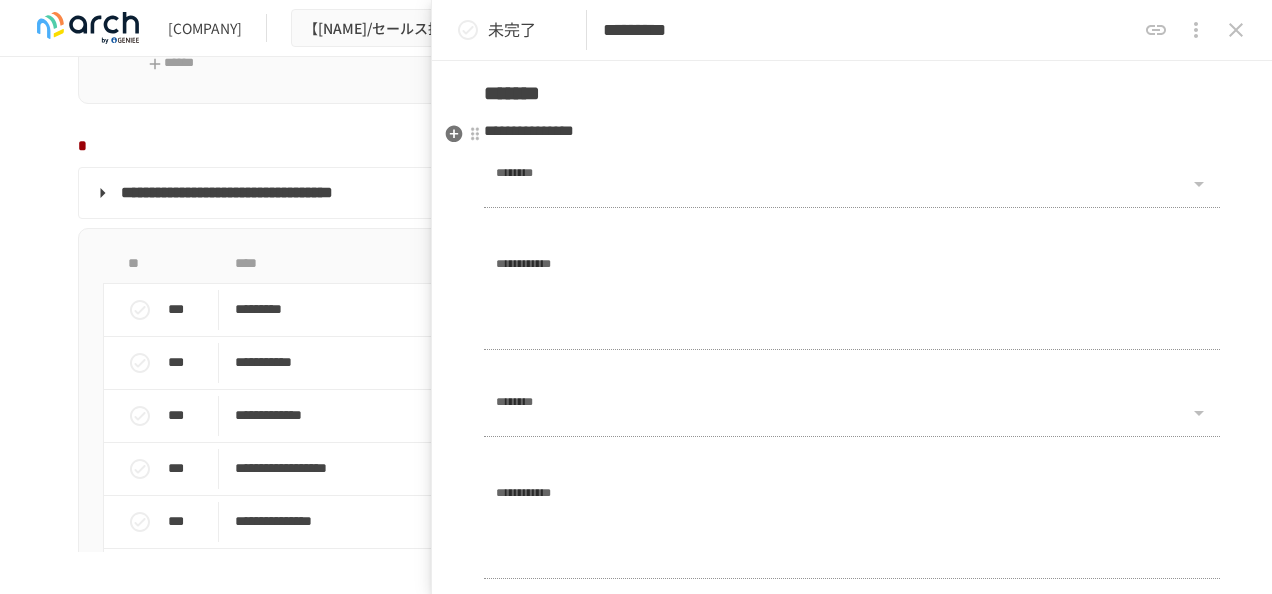 click at bounding box center [1198, 184] 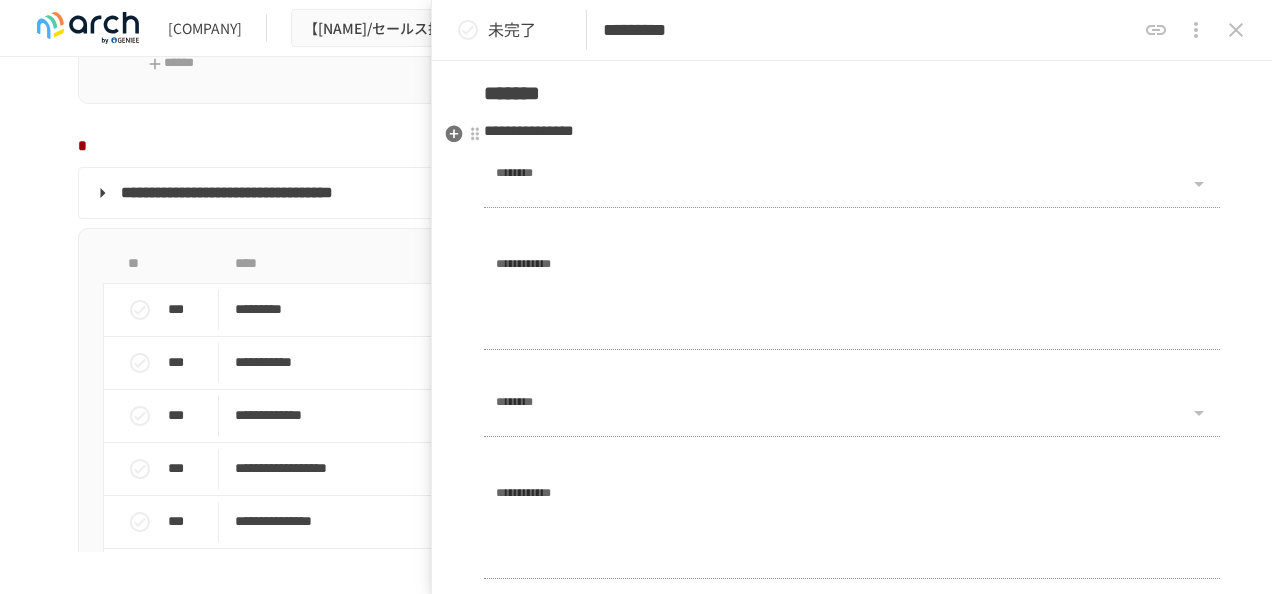 click at bounding box center [1198, 184] 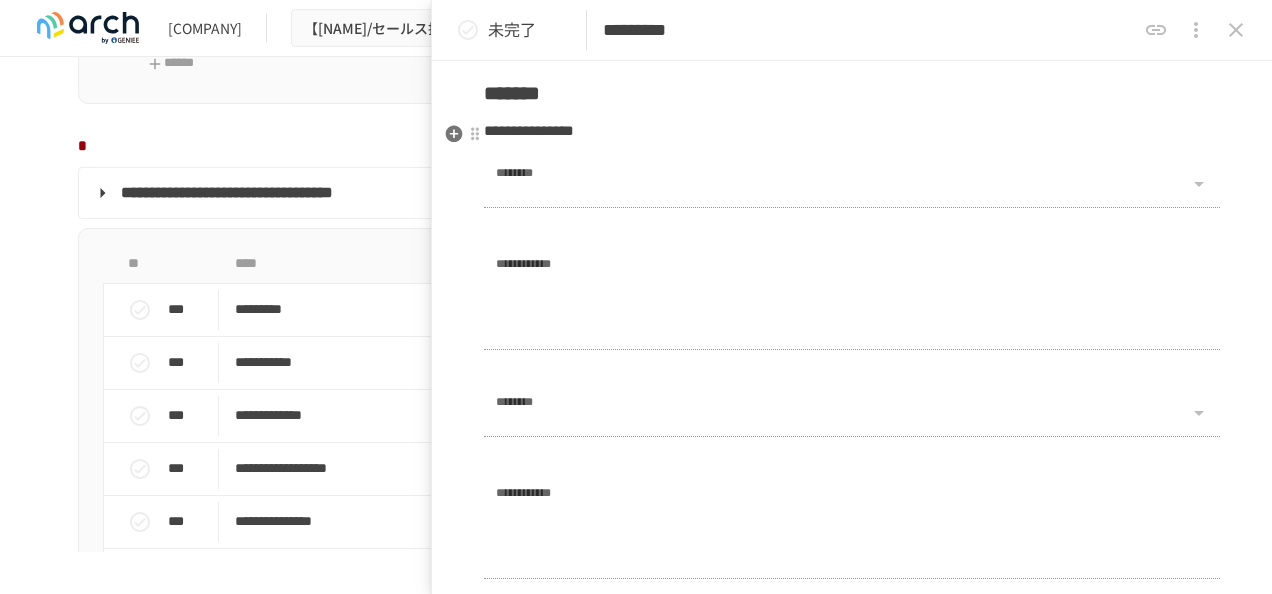click on "********" at bounding box center (544, 172) 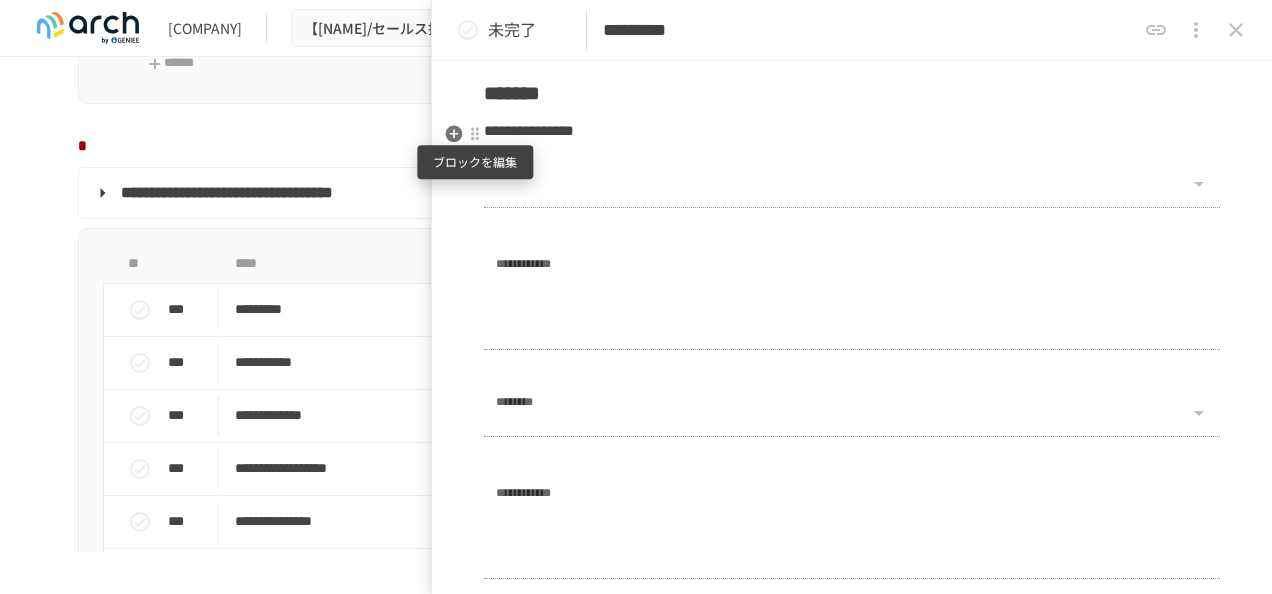 click at bounding box center [475, 134] 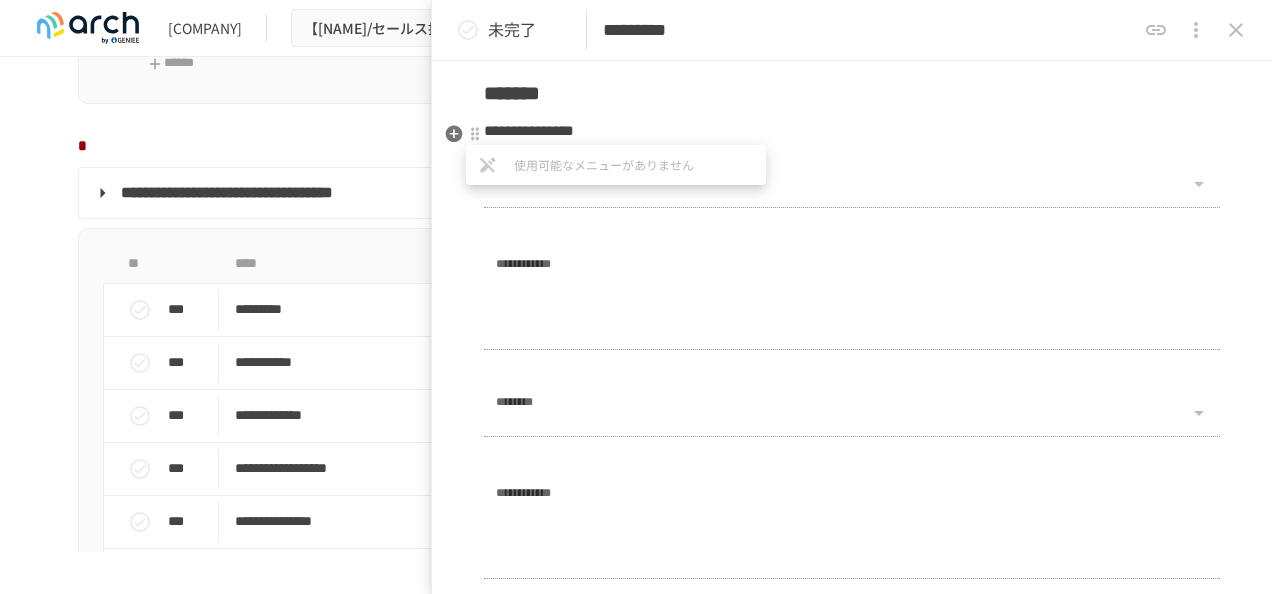 click at bounding box center [636, 297] 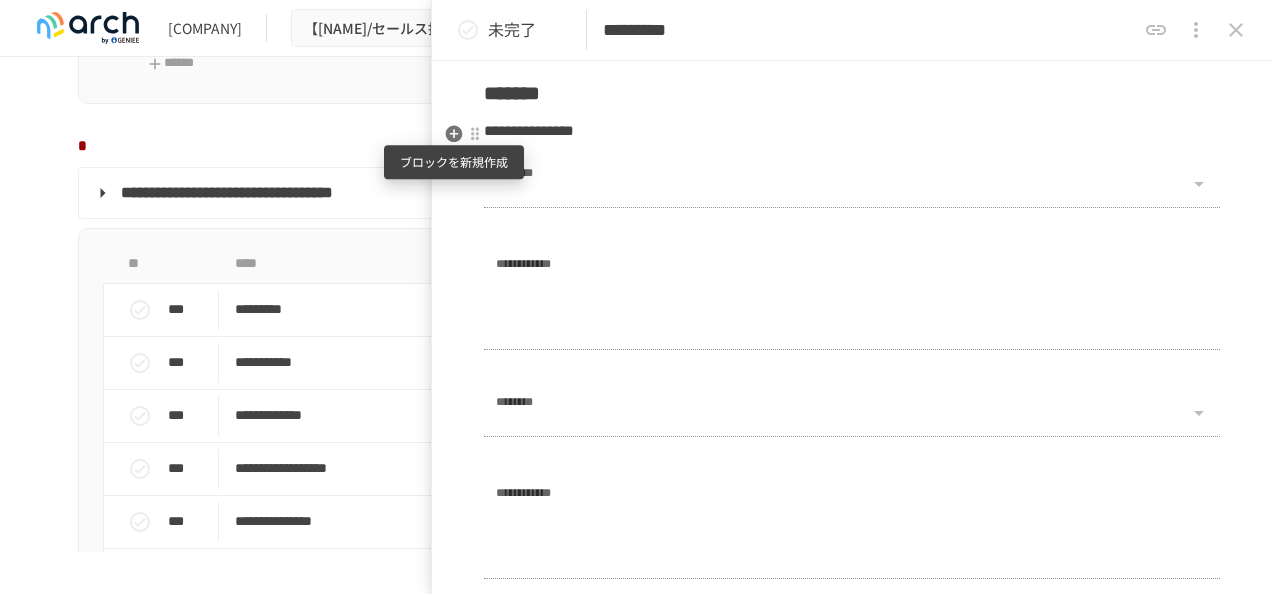 click 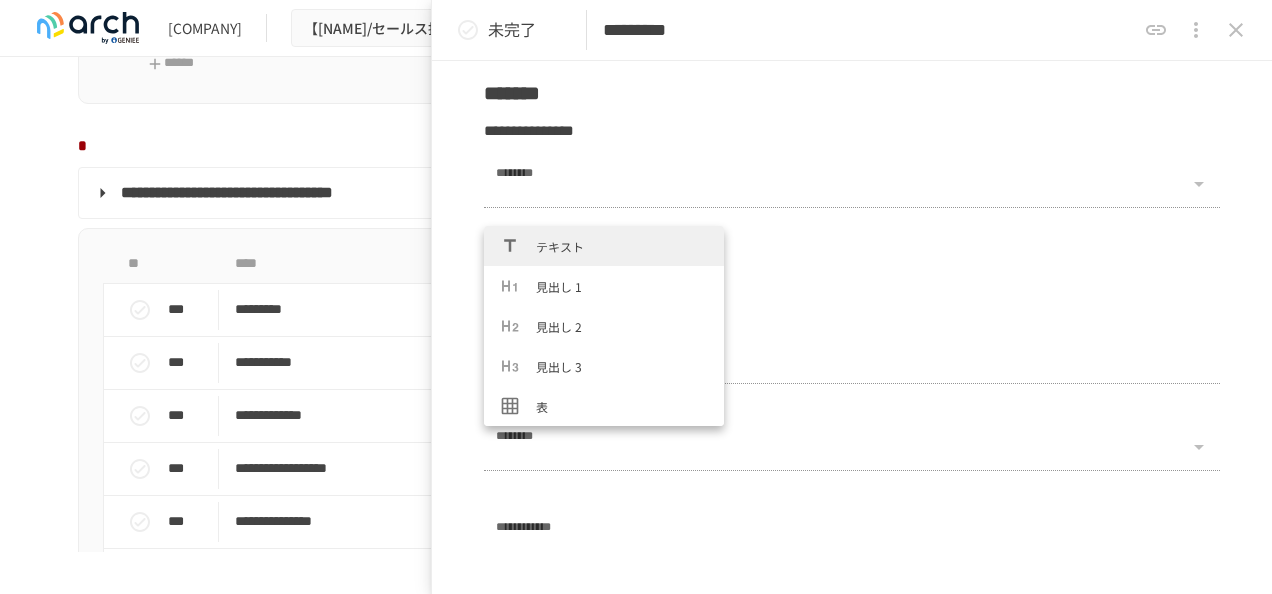 click on "**********" at bounding box center (852, 23) 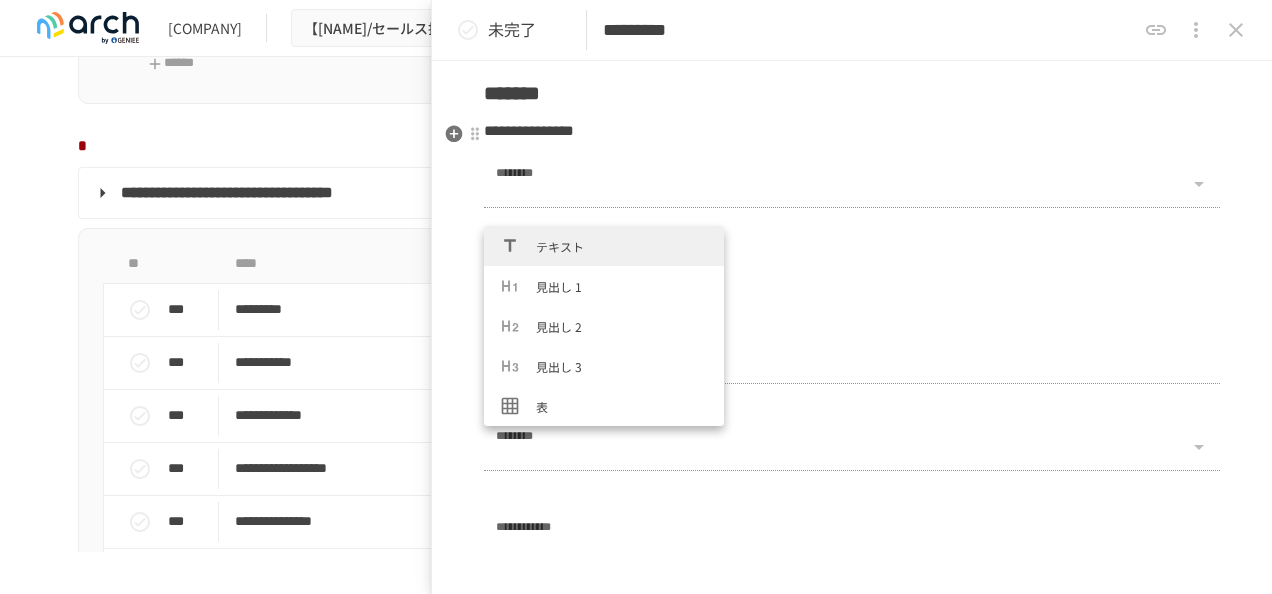 click at bounding box center (852, 184) 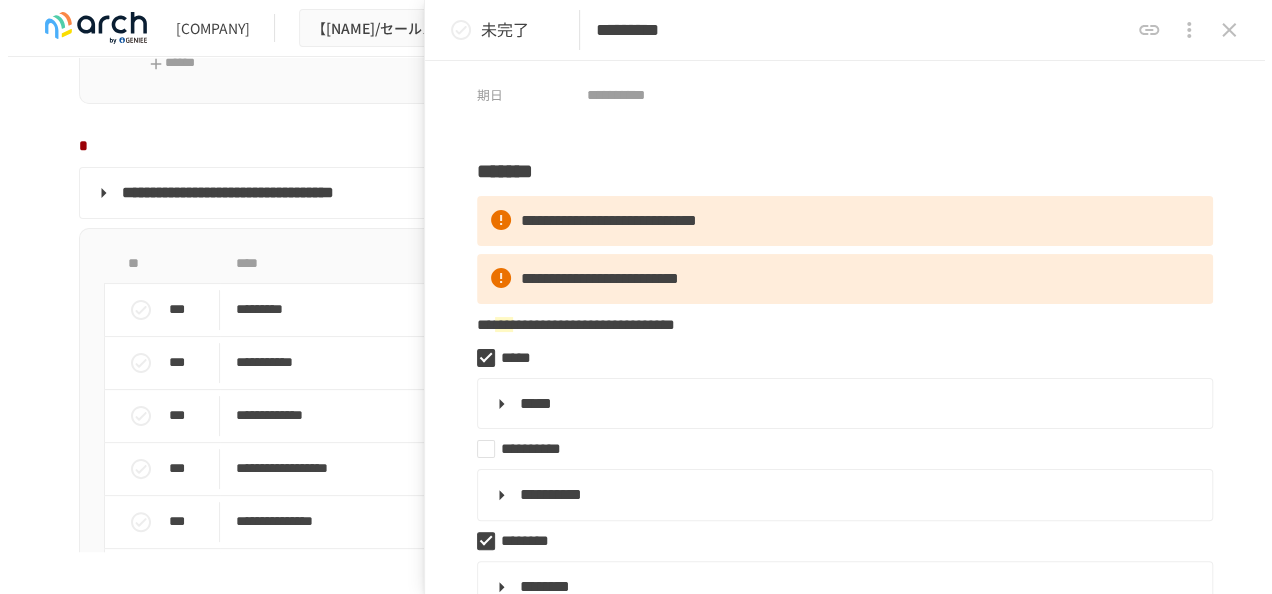 scroll, scrollTop: 0, scrollLeft: 0, axis: both 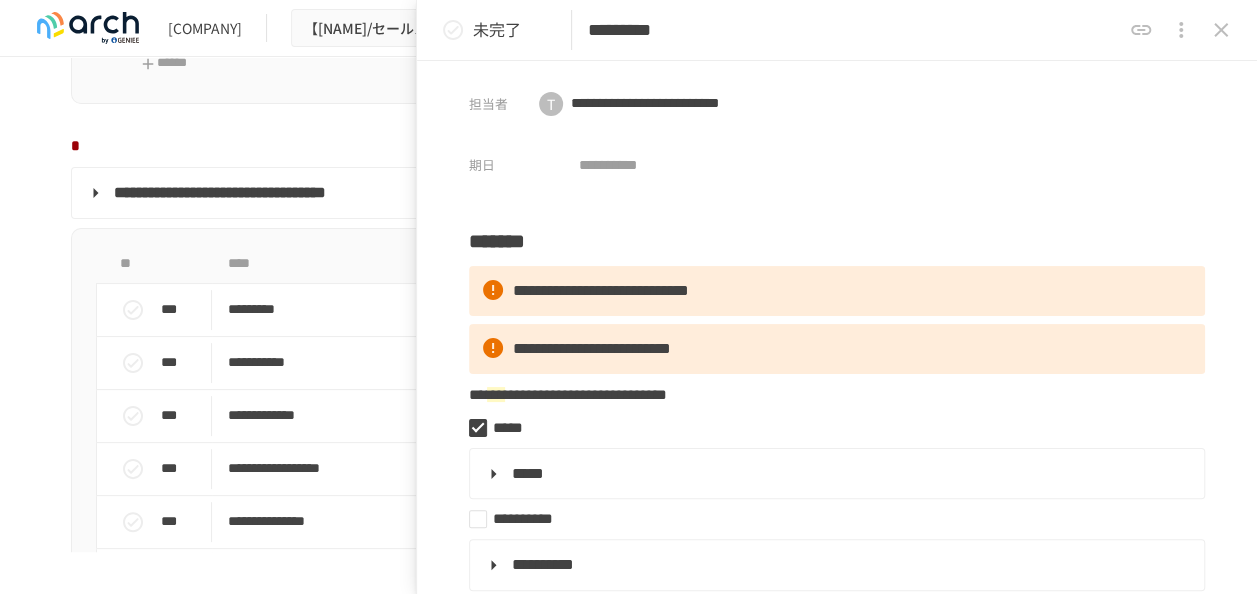 click 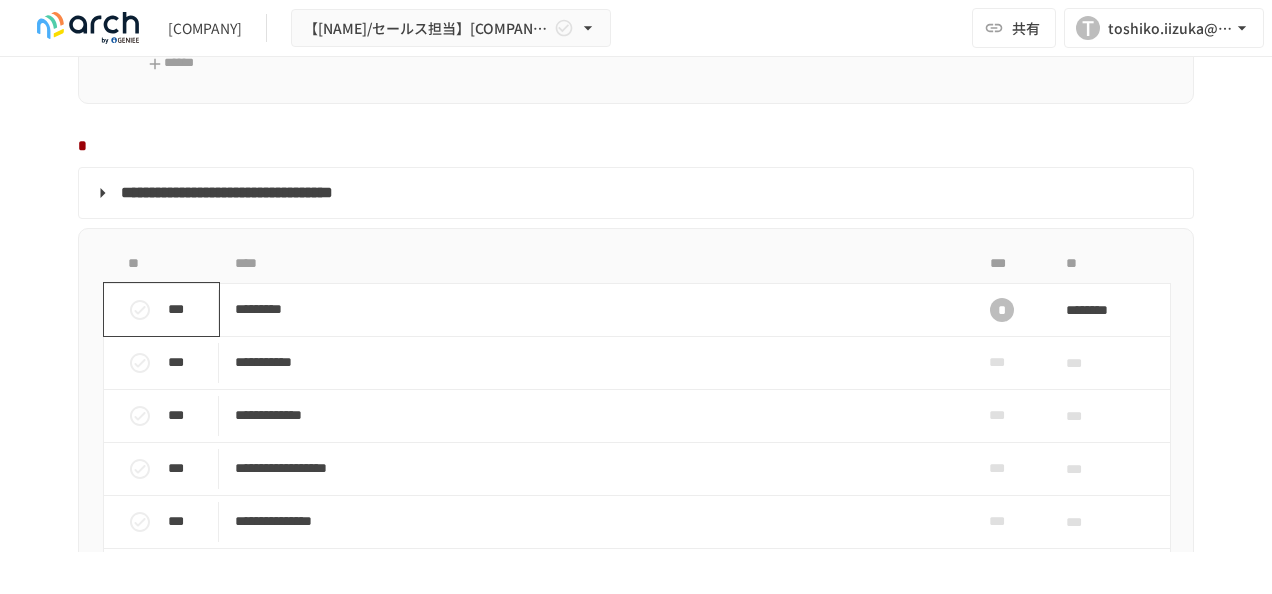 click 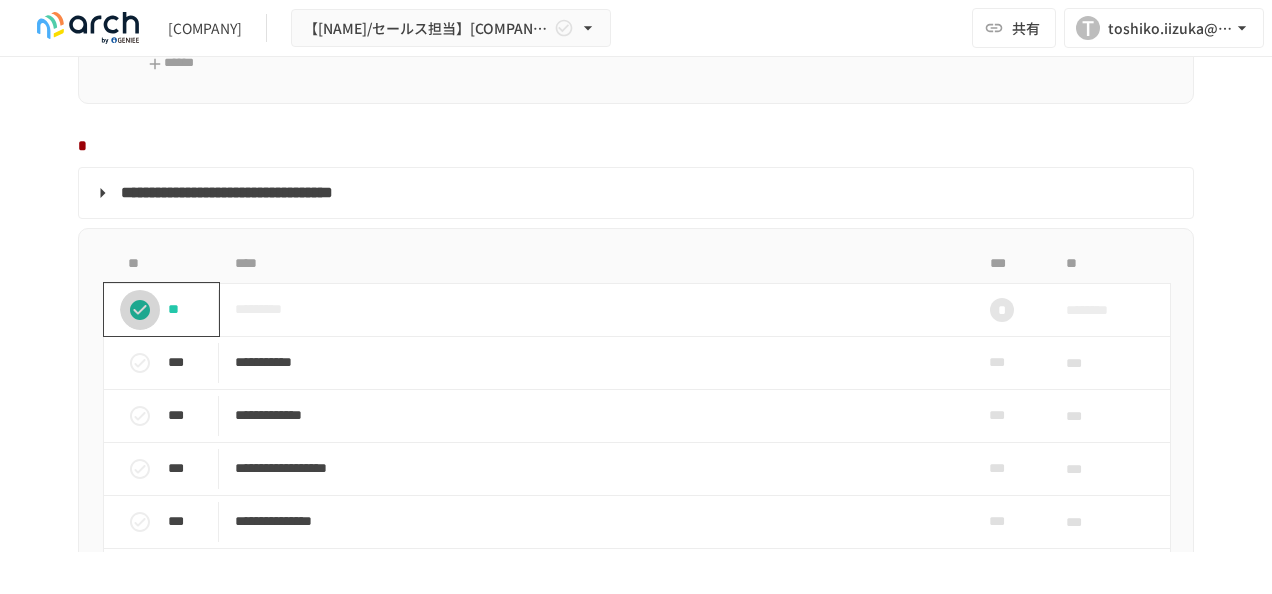 click 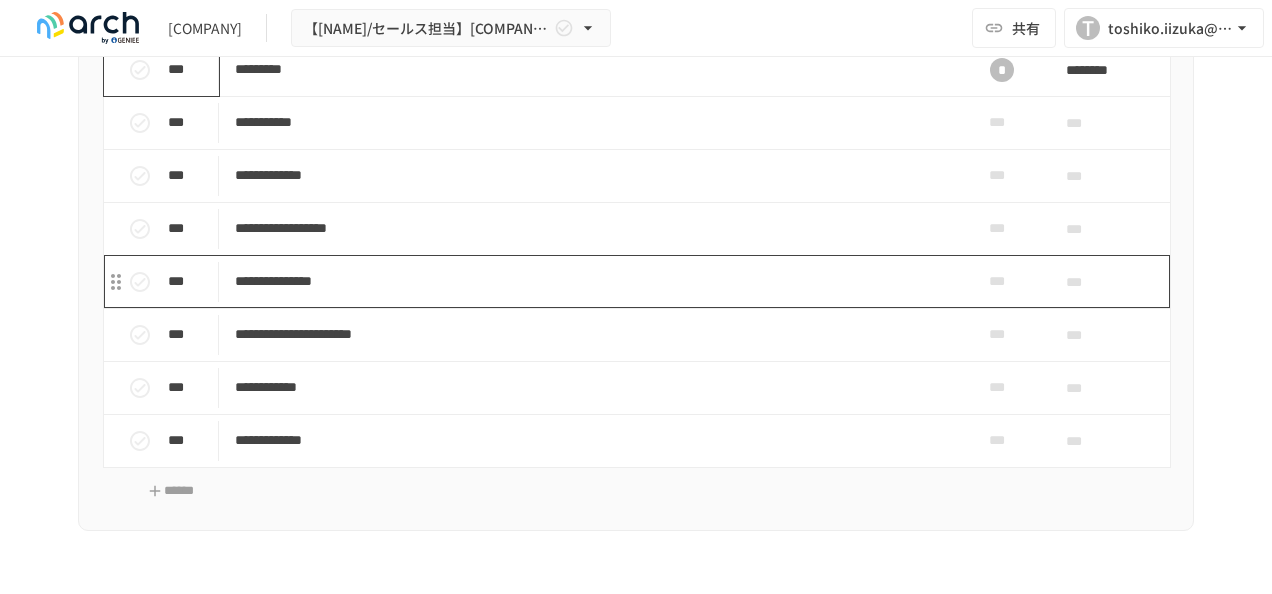 scroll, scrollTop: 1900, scrollLeft: 0, axis: vertical 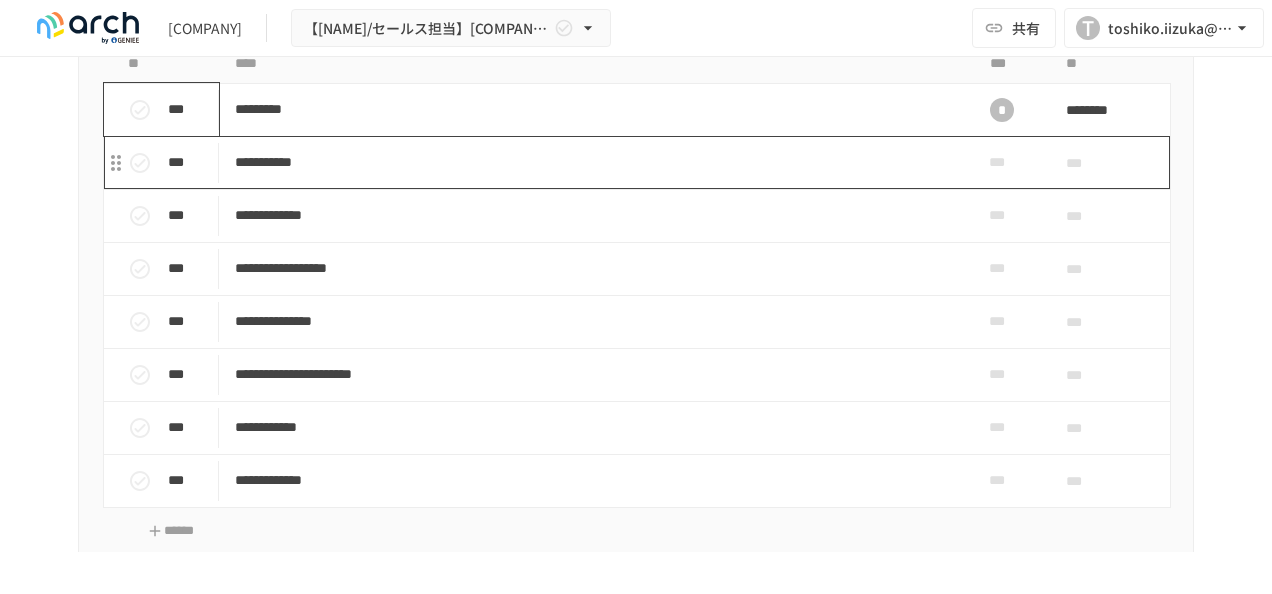 click on "**********" at bounding box center (594, 162) 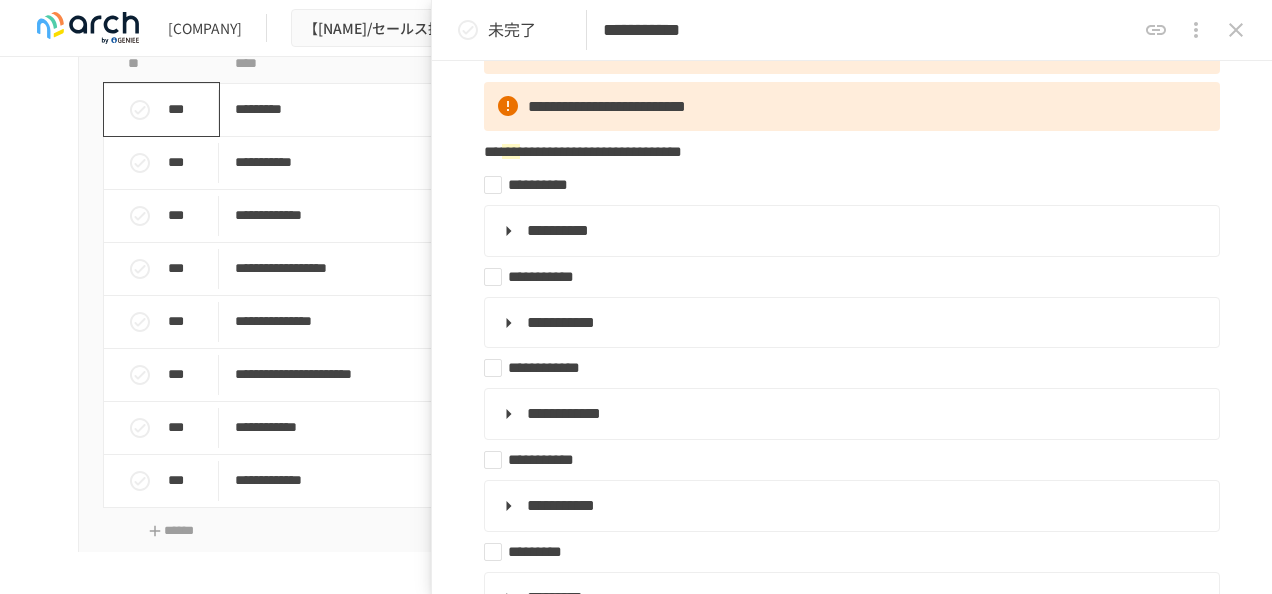 scroll, scrollTop: 200, scrollLeft: 0, axis: vertical 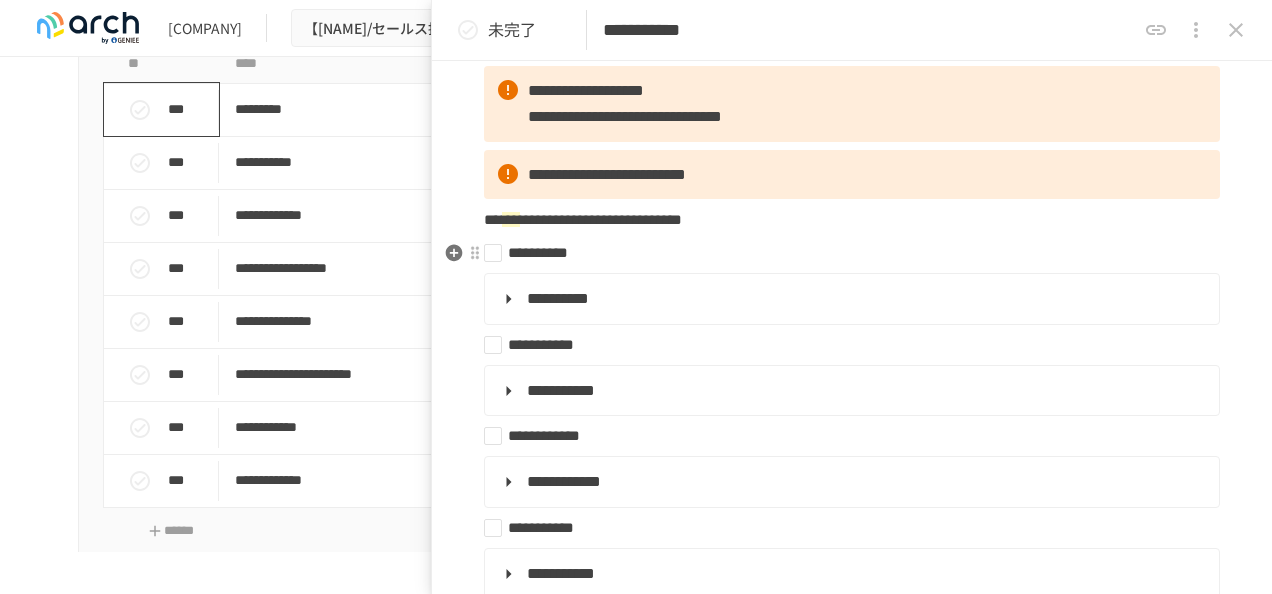 click on "**********" at bounding box center [538, 252] 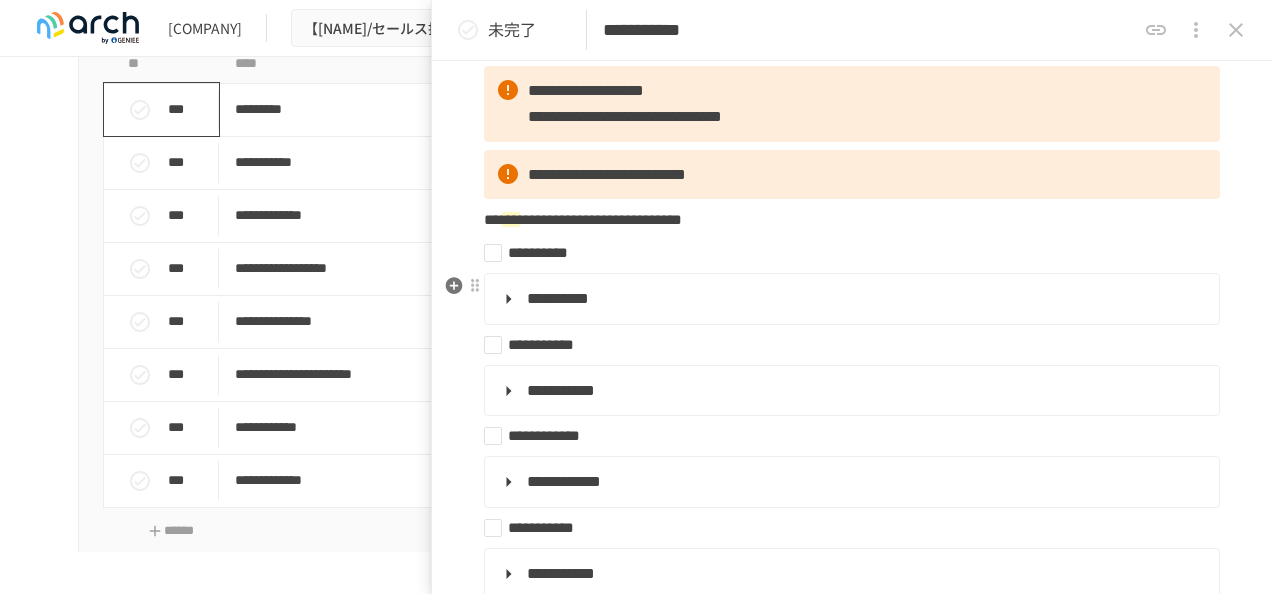 click on "**********" at bounding box center [558, 298] 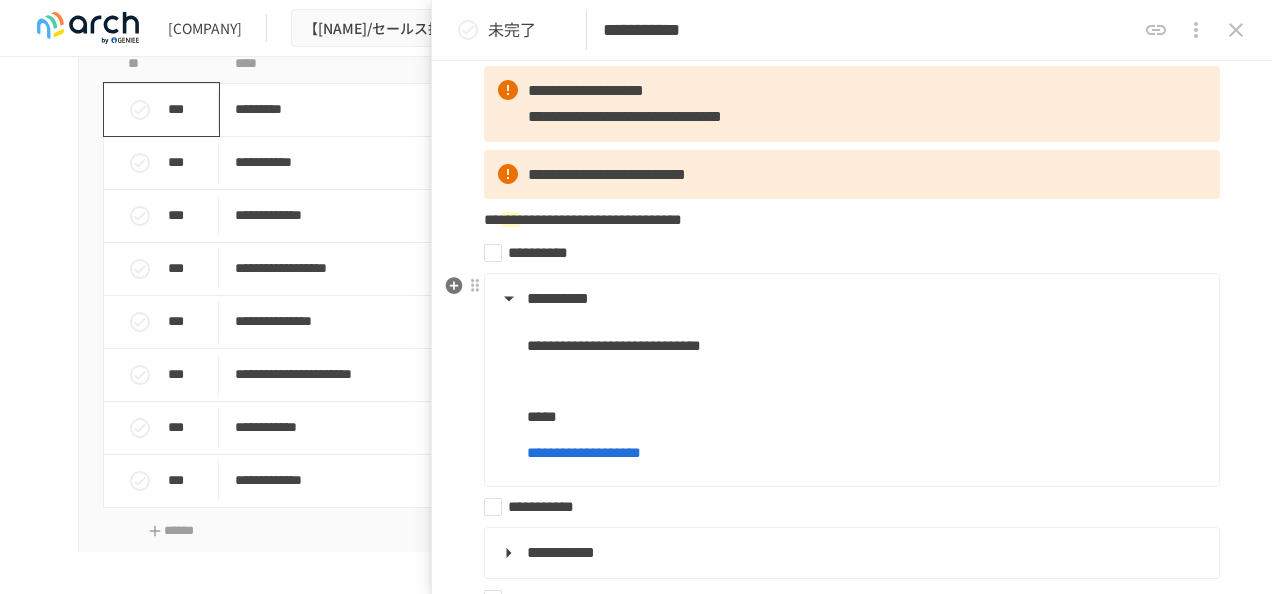 click on "**********" at bounding box center (558, 298) 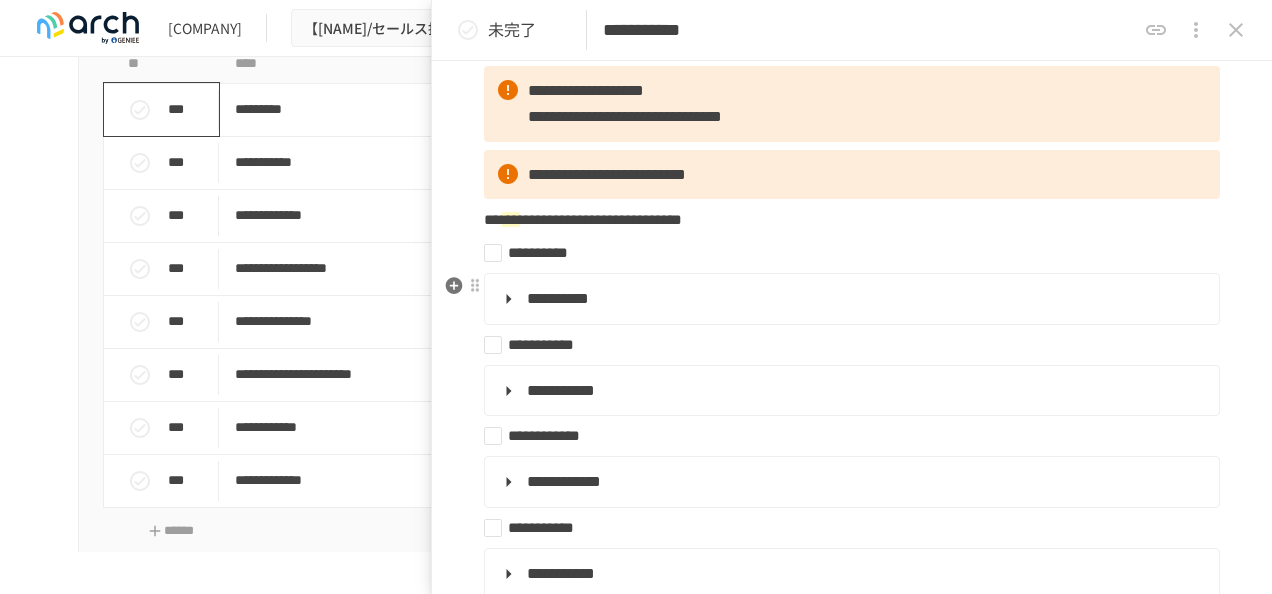 scroll, scrollTop: 700, scrollLeft: 0, axis: vertical 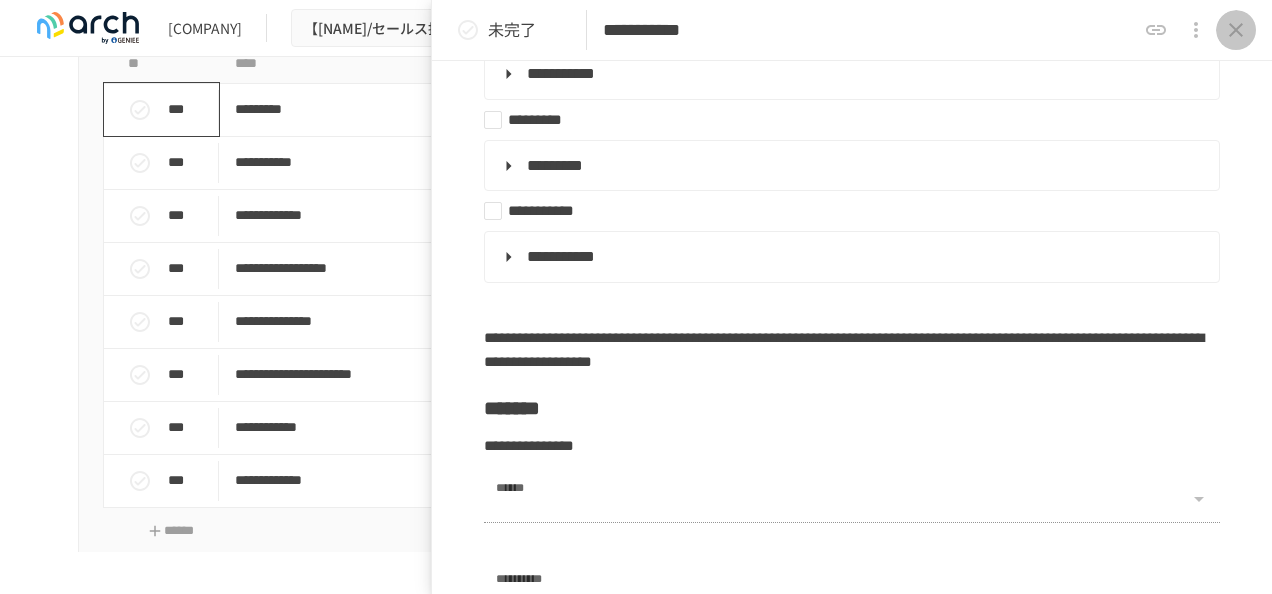 click at bounding box center [1236, 30] 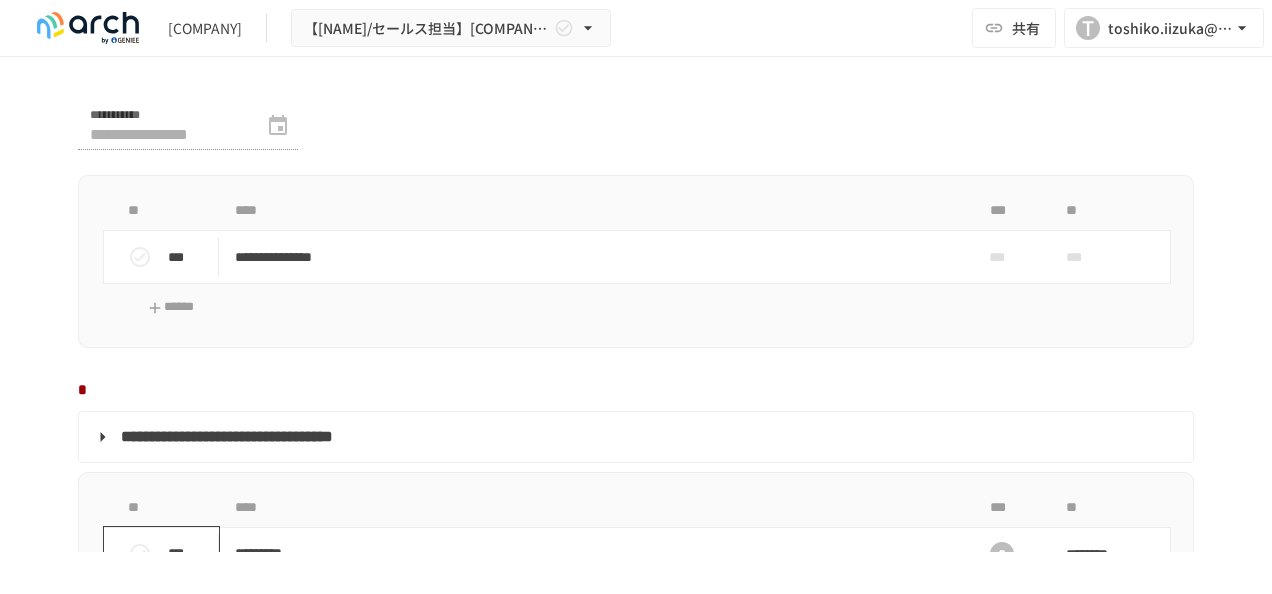 scroll, scrollTop: 1400, scrollLeft: 0, axis: vertical 